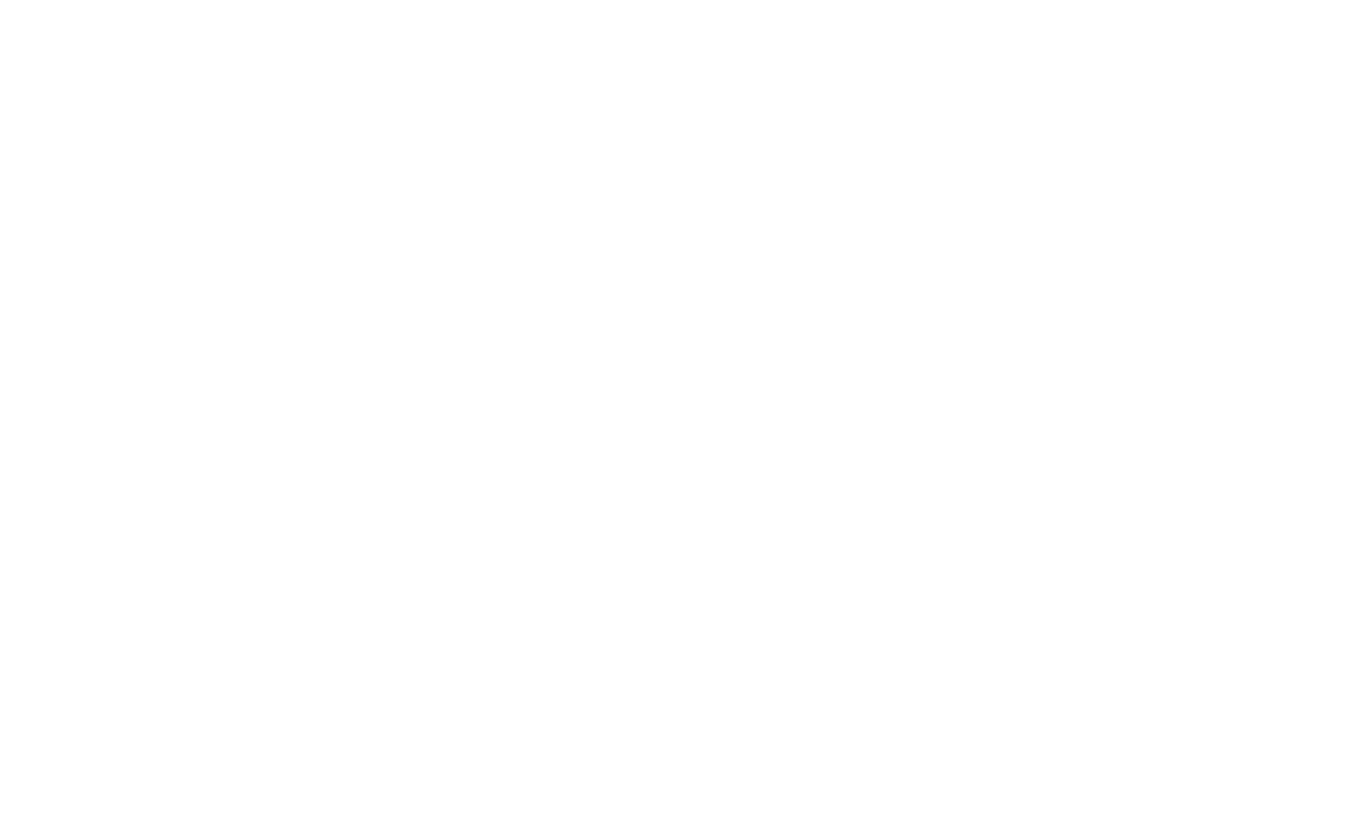 scroll, scrollTop: 0, scrollLeft: 0, axis: both 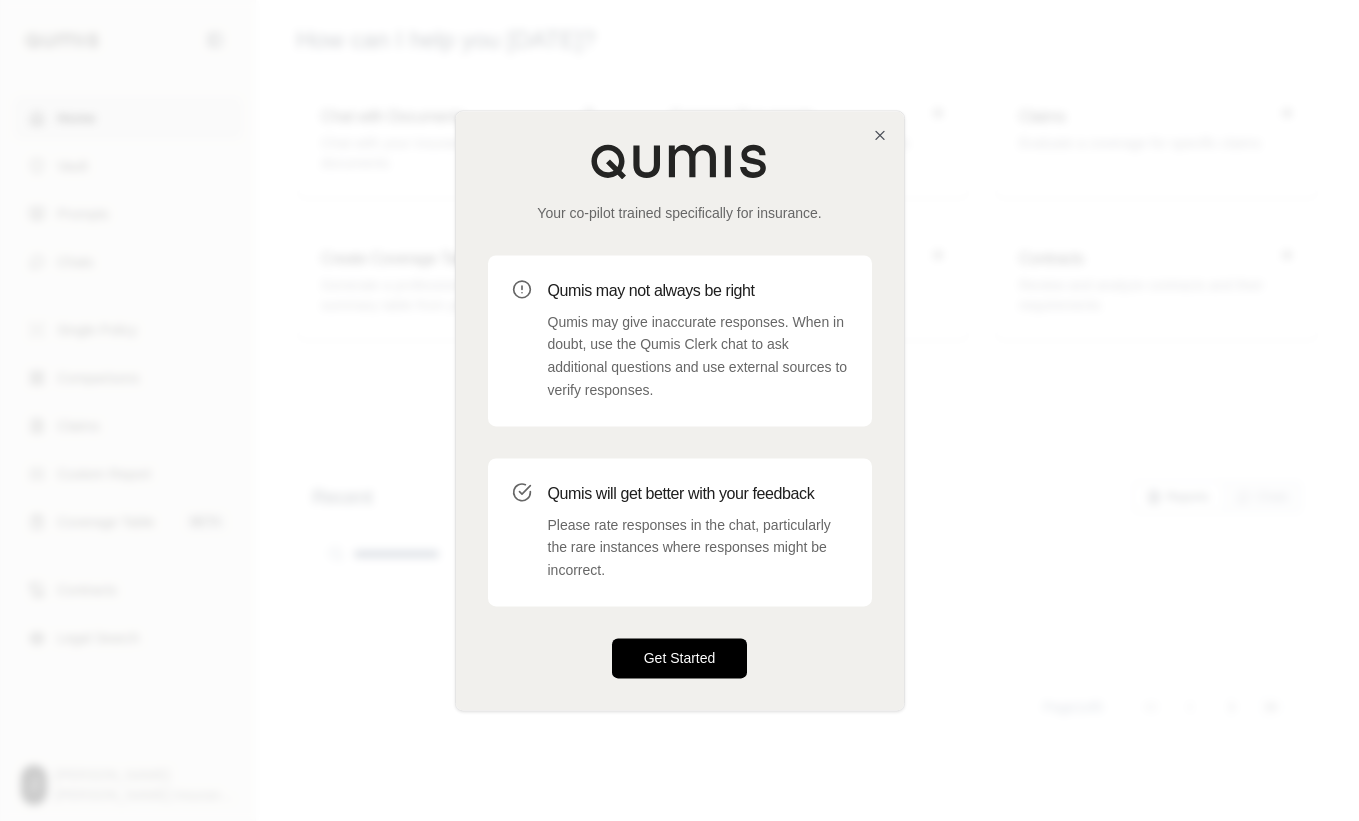 click on "Get Started" at bounding box center (680, 658) 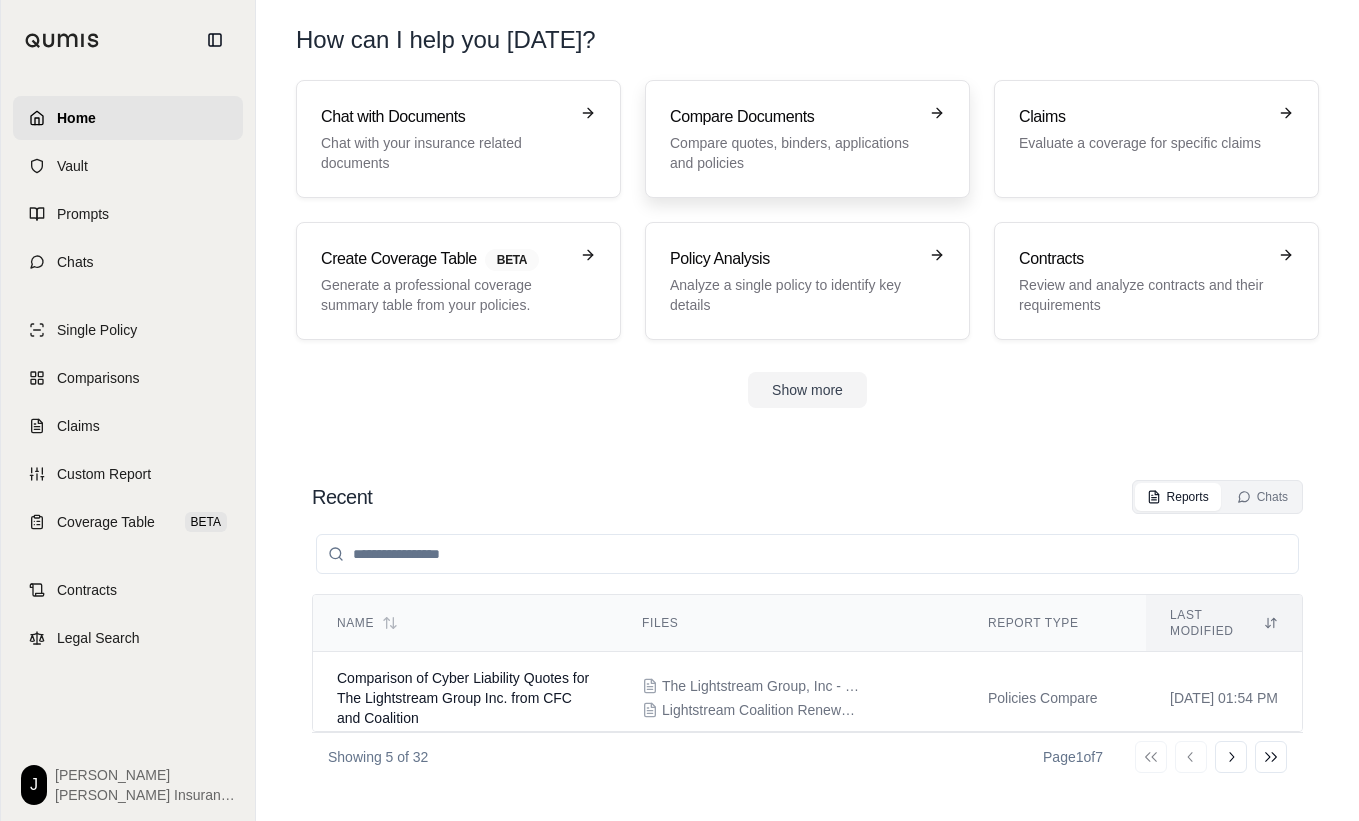 click on "Compare Documents Compare quotes, binders, applications and policies" at bounding box center (807, 139) 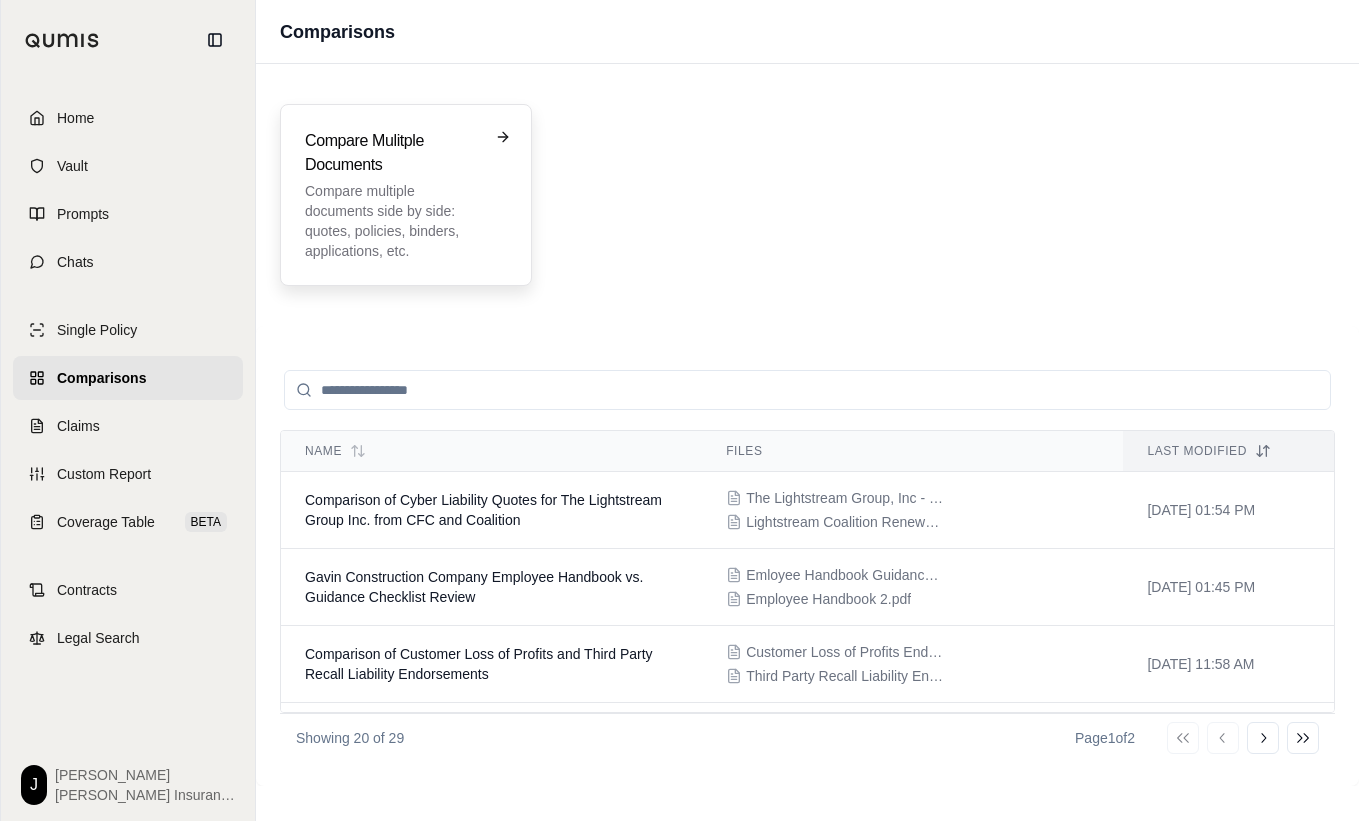 click on "Compare multiple documents side by side: quotes, policies, binders, applications, etc." at bounding box center (392, 221) 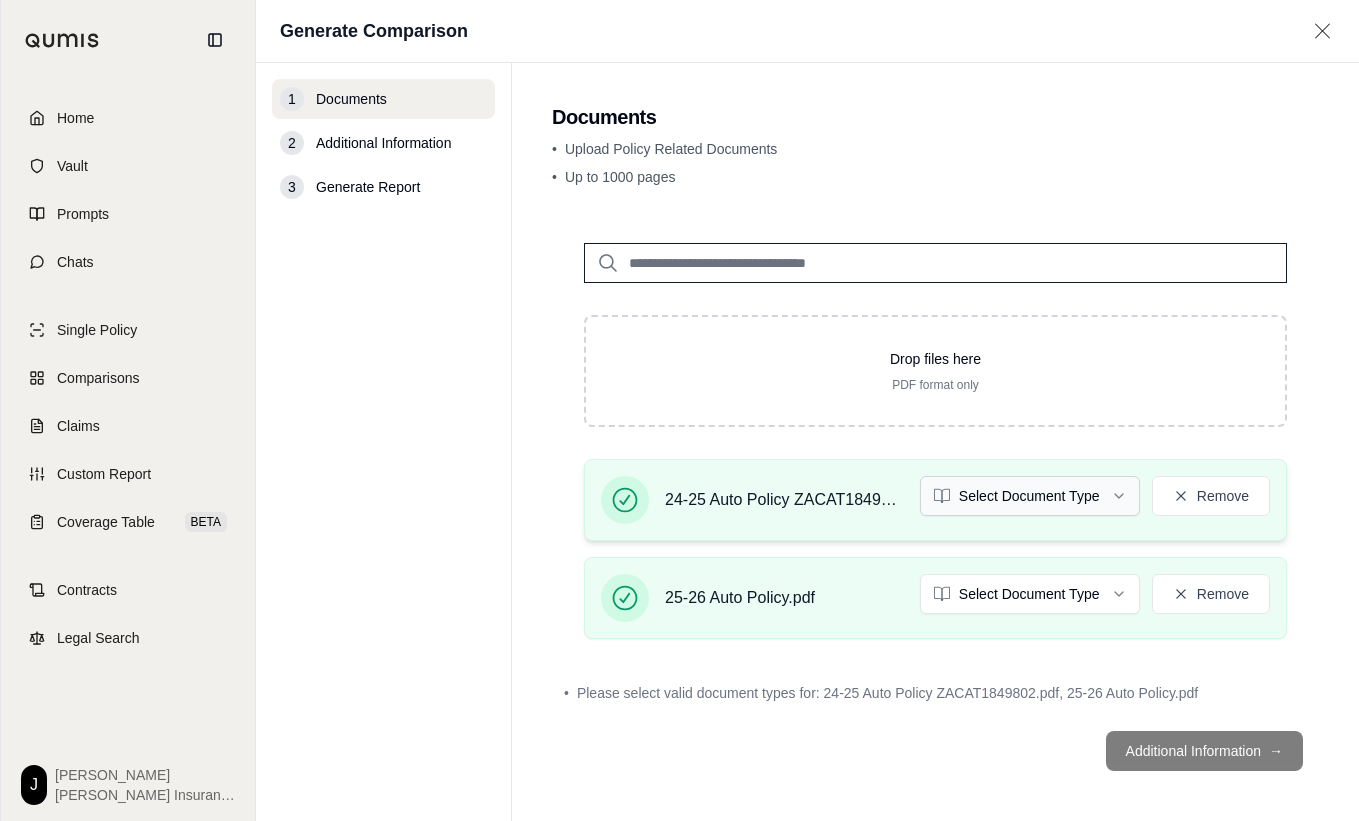 click on "Home Vault Prompts Chats Single Policy Comparisons Claims Custom Report Coverage Table BETA Contracts Legal Search J [PERSON_NAME] Insurance Generate Comparison 1 Documents 2 Additional Information 3 Generate Report Documents • Upload Policy Related Documents • Up to 1000 pages Drop files here PDF format only 24-25 Auto Policy ZACAT1849802.pdf Select Document Type Remove 25-26 Auto Policy.pdf Select Document Type Remove • Please select valid document types for: 24-25 Auto Policy ZACAT1849802.pdf,
25-26 Auto Policy.pdf Additional Information →" at bounding box center (679, 410) 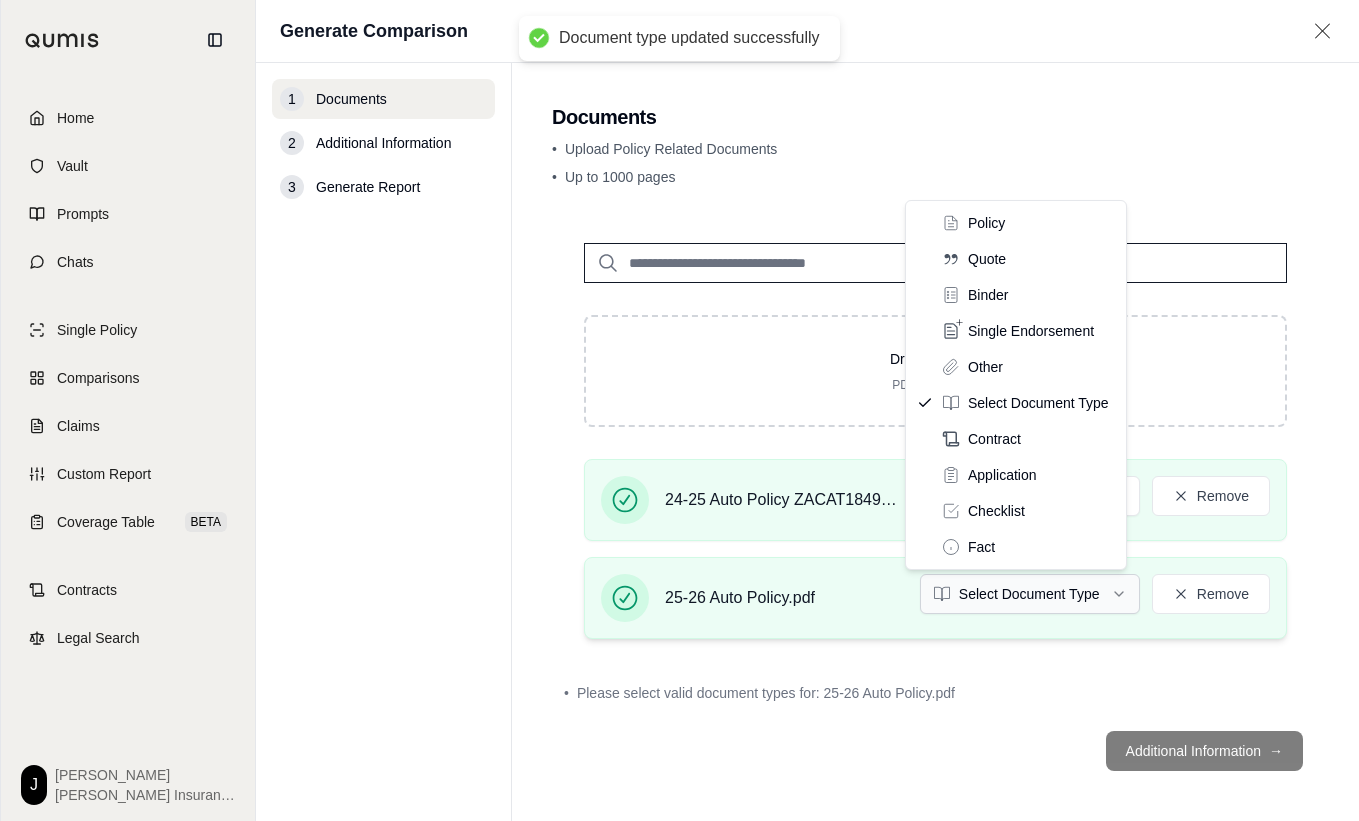 click on "Document type updated successfully Home Vault Prompts Chats Single Policy Comparisons Claims Custom Report Coverage Table BETA Contracts Legal Search J [PERSON_NAME] Insurance Generate Comparison 1 Documents 2 Additional Information 3 Generate Report Documents • Upload Policy Related Documents • Up to 1000 pages Drop files here PDF format only 24-25 Auto Policy ZACAT1849802.pdf Policy Remove 25-26 Auto Policy.pdf Select Document Type Remove • Please select valid document types for: 25-26 Auto Policy.pdf Additional Information →
Policy Quote Binder Single Endorsement Other Select Document Type Contract Application Checklist Fact" at bounding box center (679, 410) 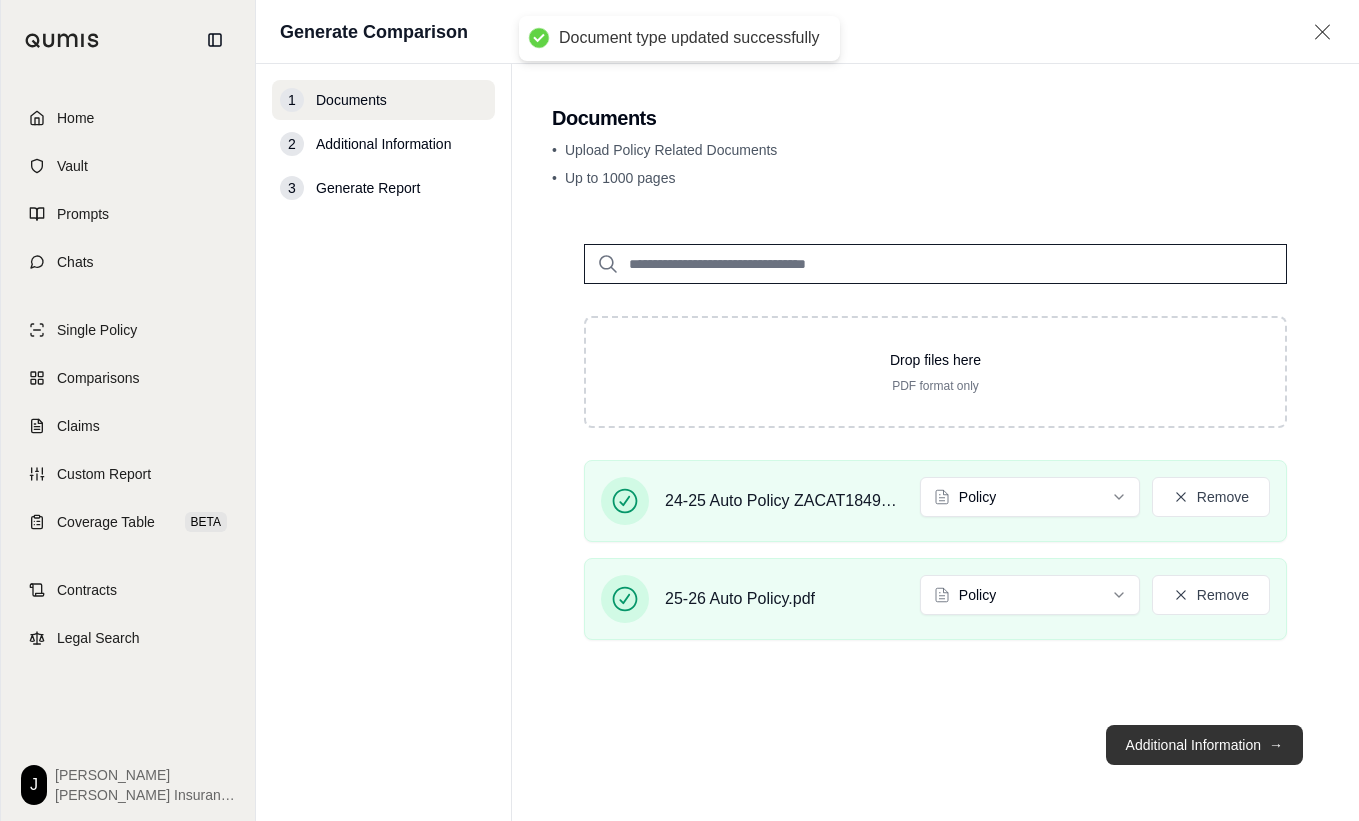 click on "Additional Information →" at bounding box center [1204, 745] 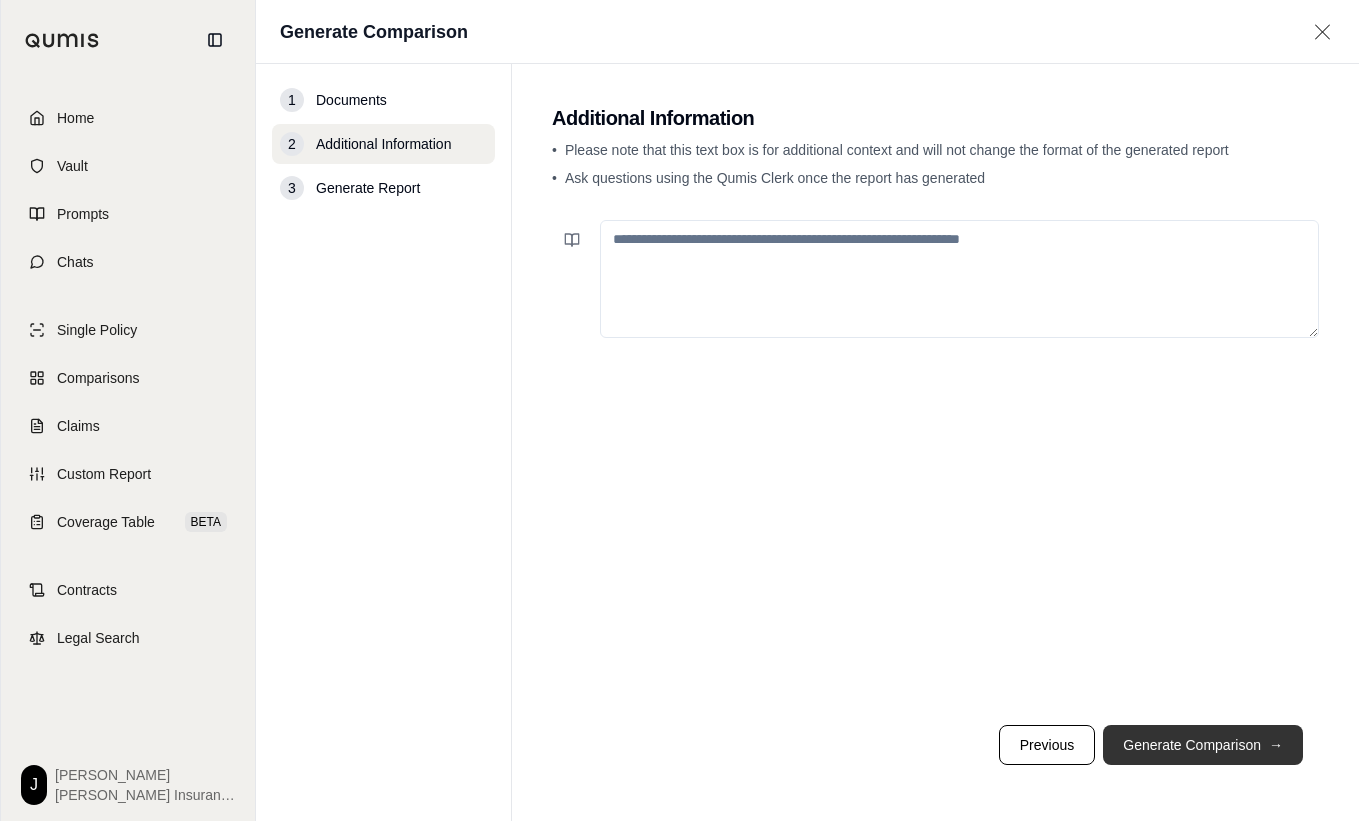 click on "Generate Comparison →" at bounding box center (1203, 745) 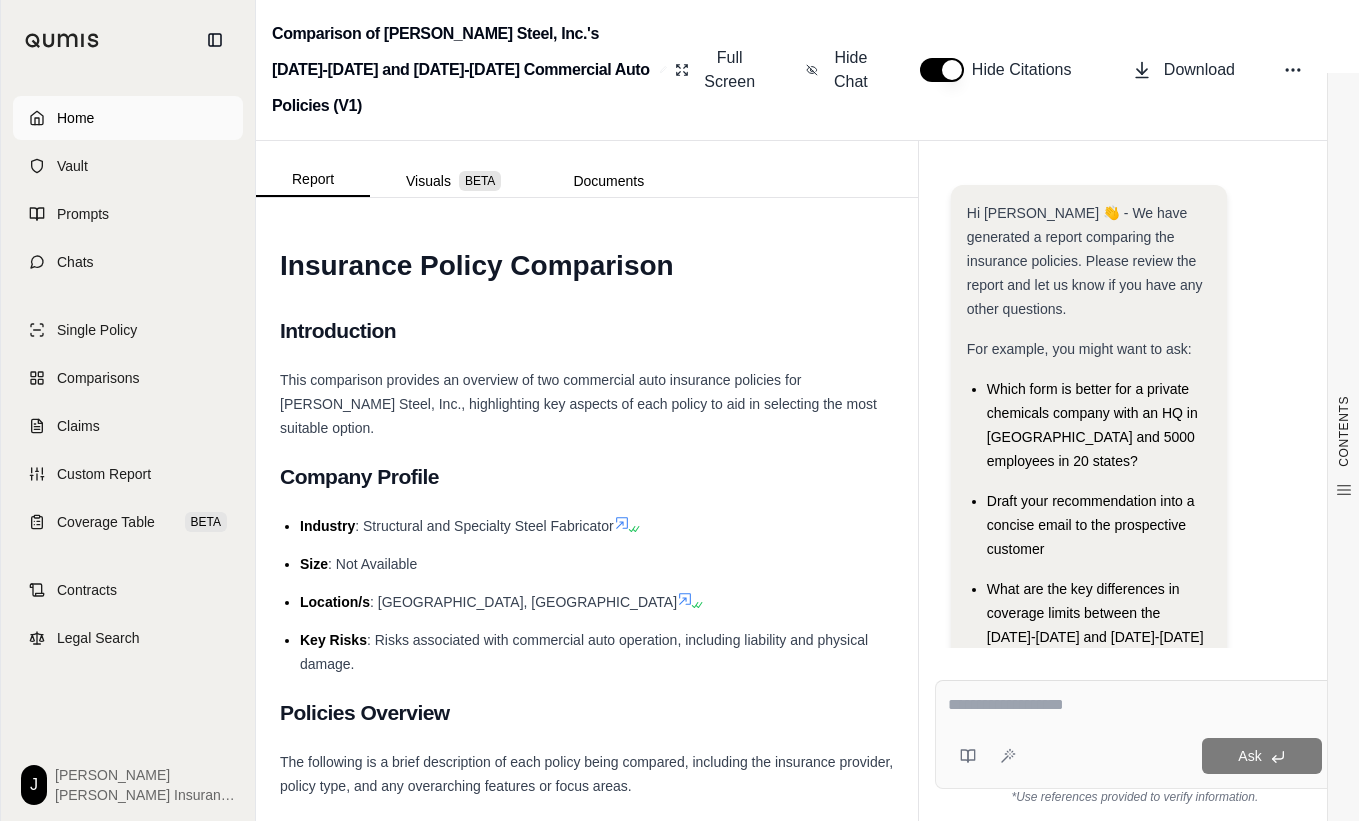 scroll, scrollTop: 0, scrollLeft: 0, axis: both 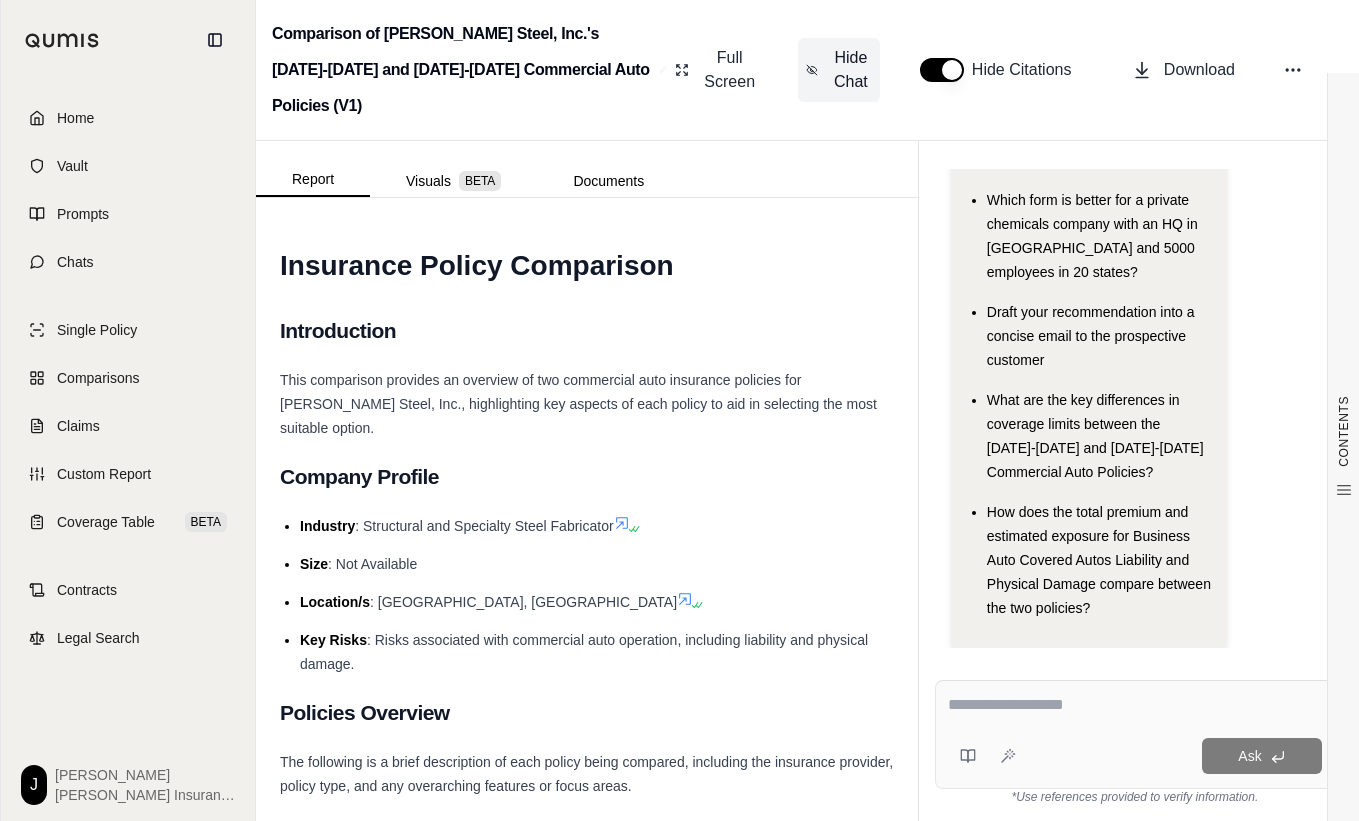 click on "Hide Chat" at bounding box center [851, 70] 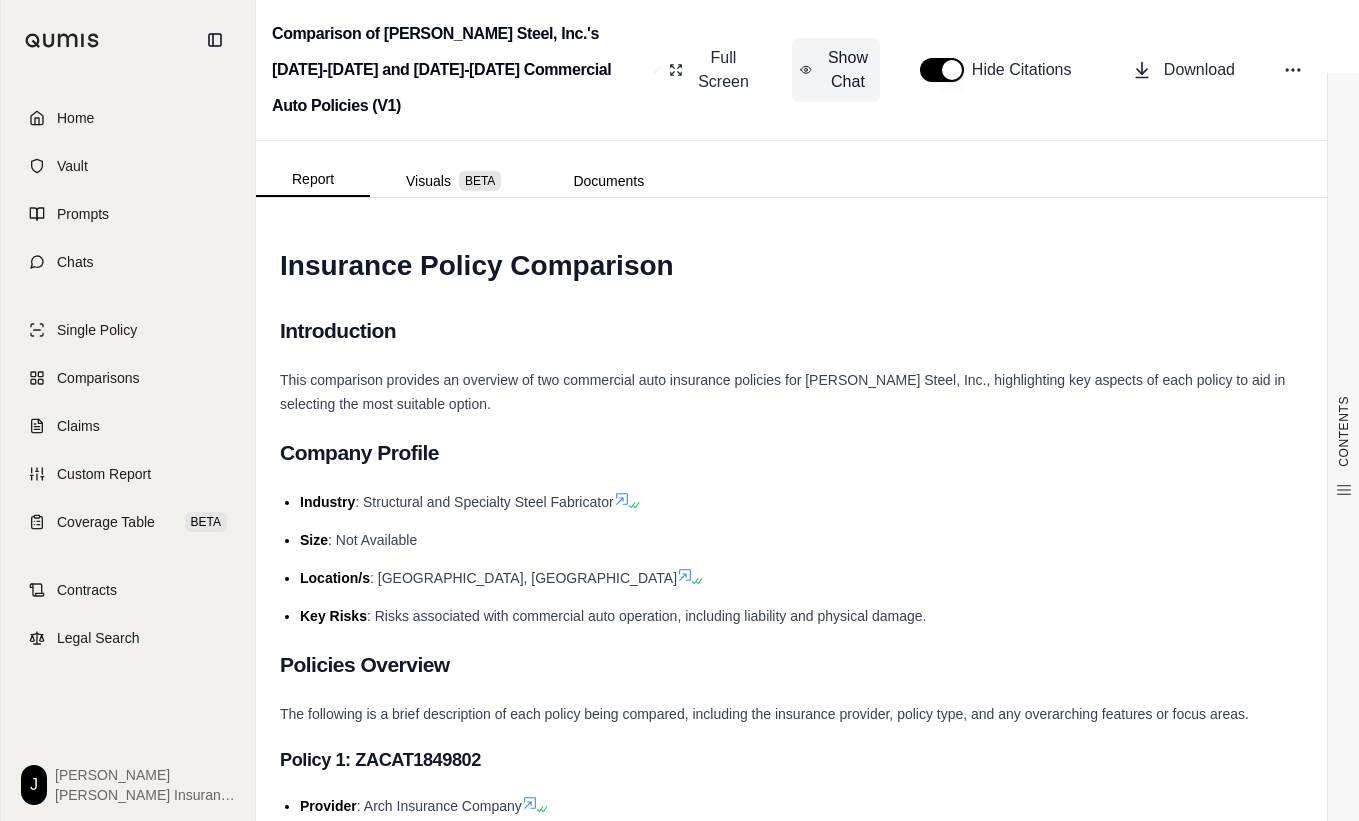scroll, scrollTop: 0, scrollLeft: 0, axis: both 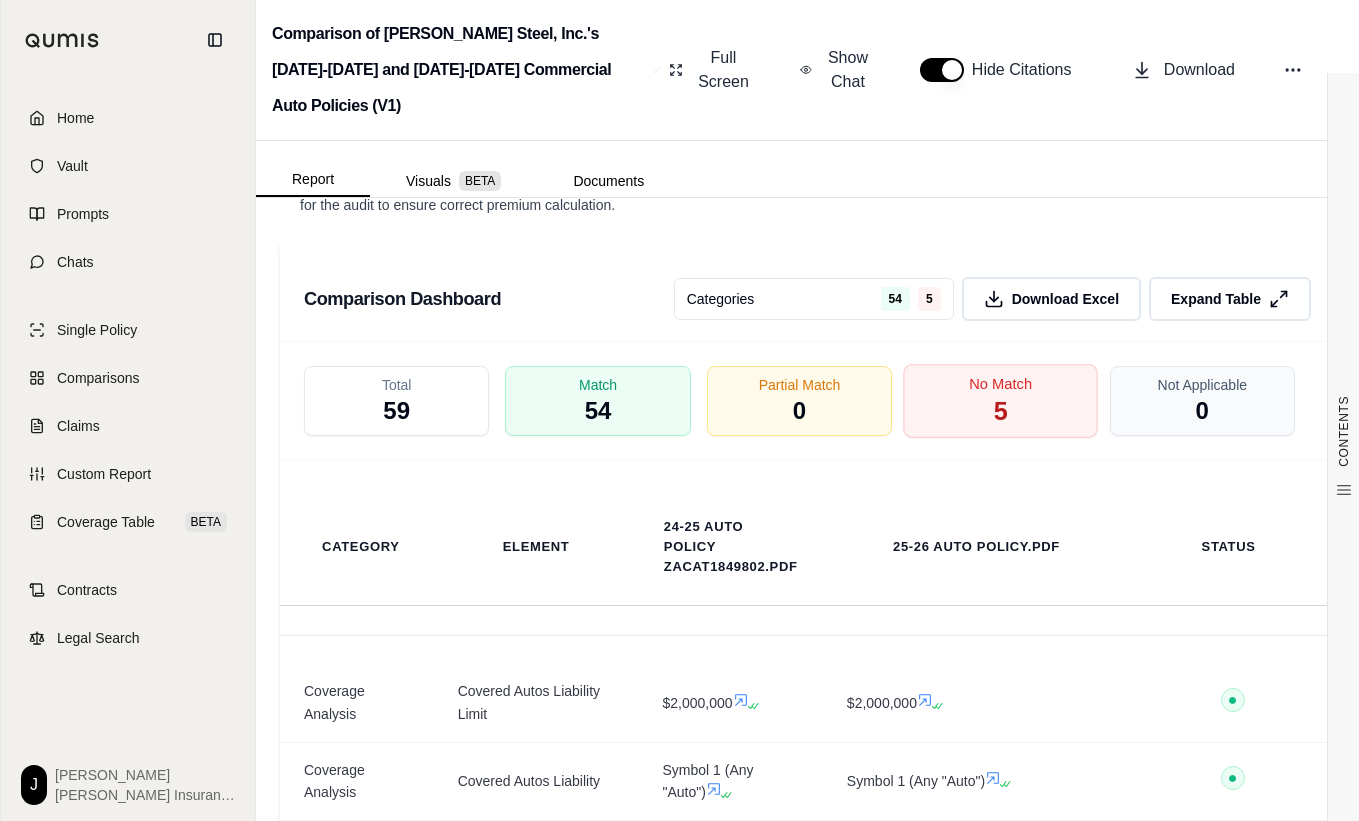 click on "No Match 5" at bounding box center (1001, 401) 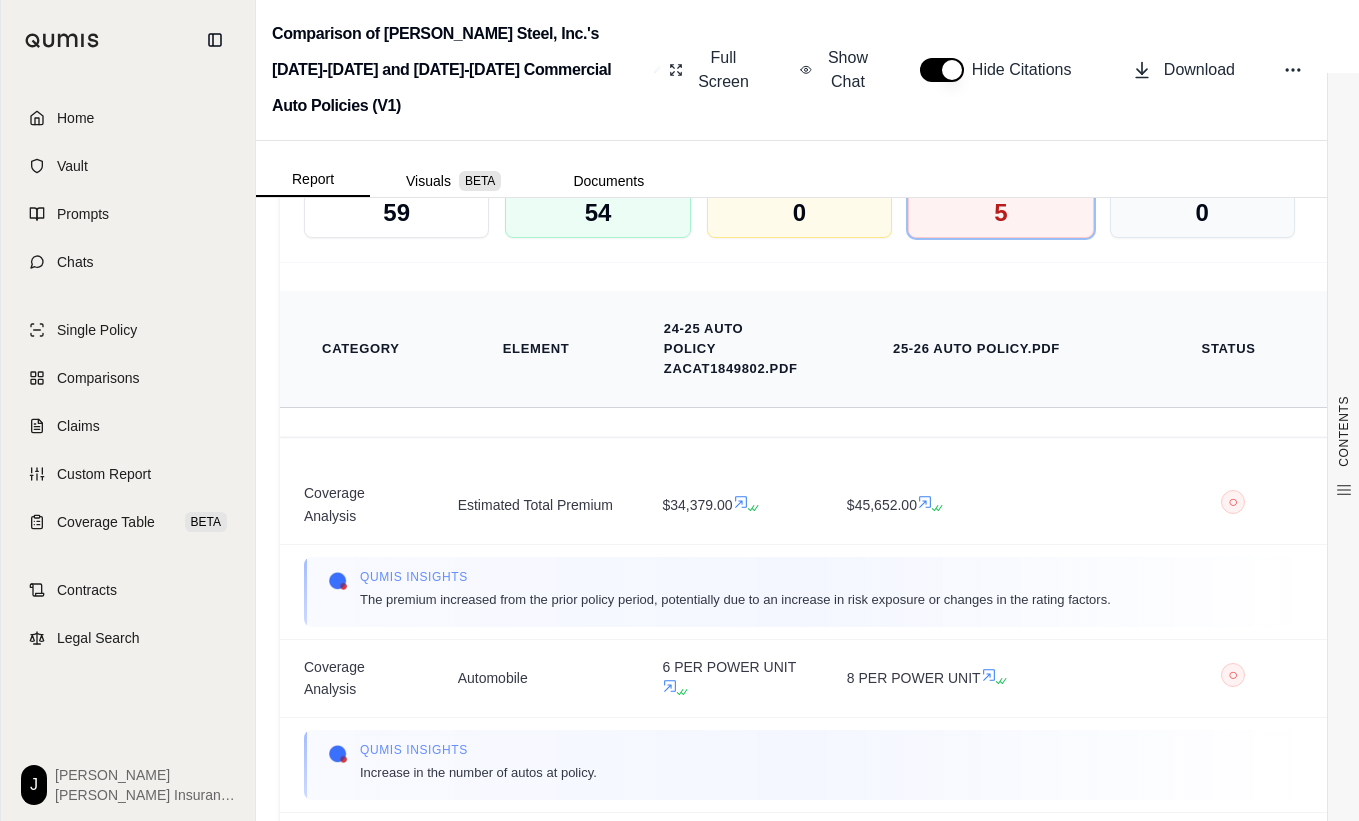 scroll, scrollTop: 3500, scrollLeft: 0, axis: vertical 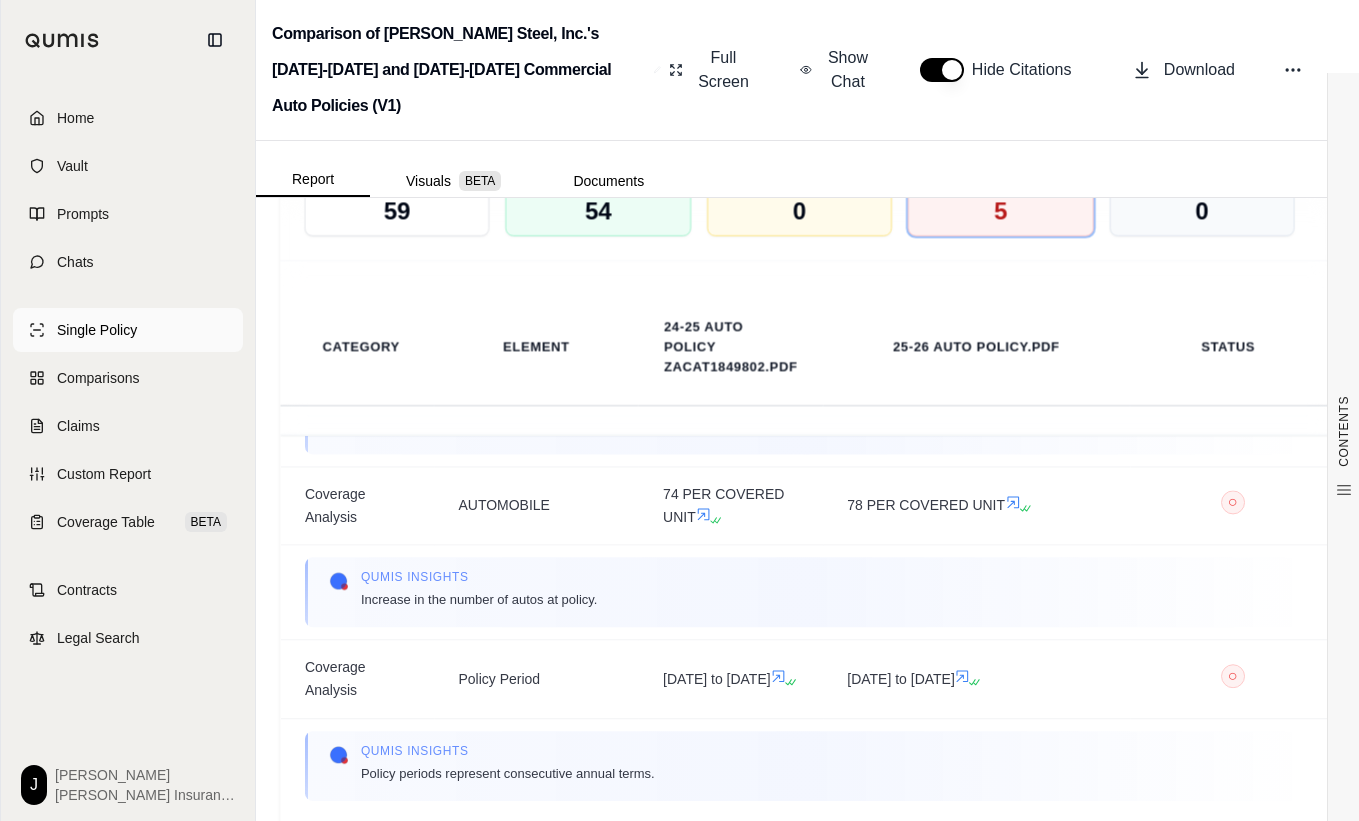 click on "Single Policy" at bounding box center [97, 330] 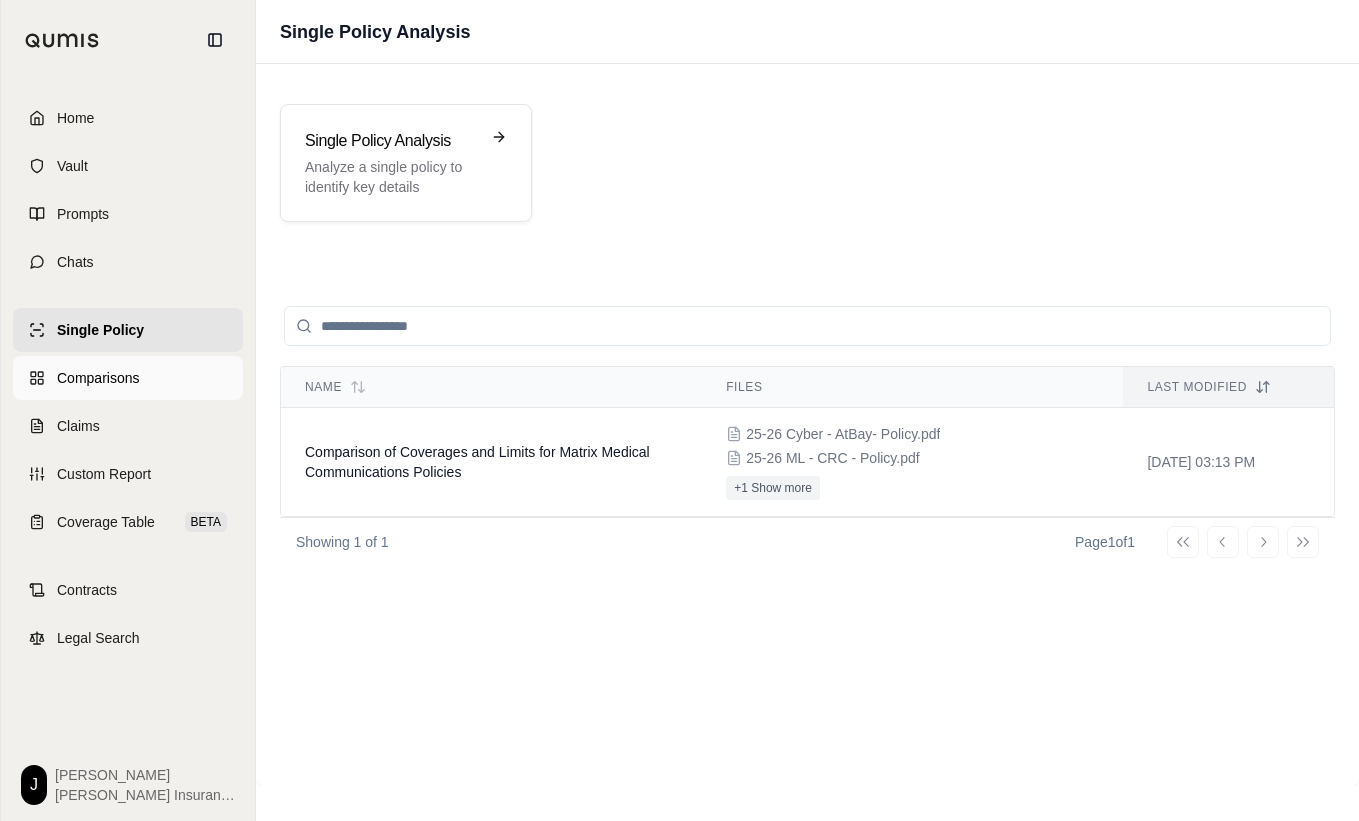 click on "Comparisons" at bounding box center (98, 378) 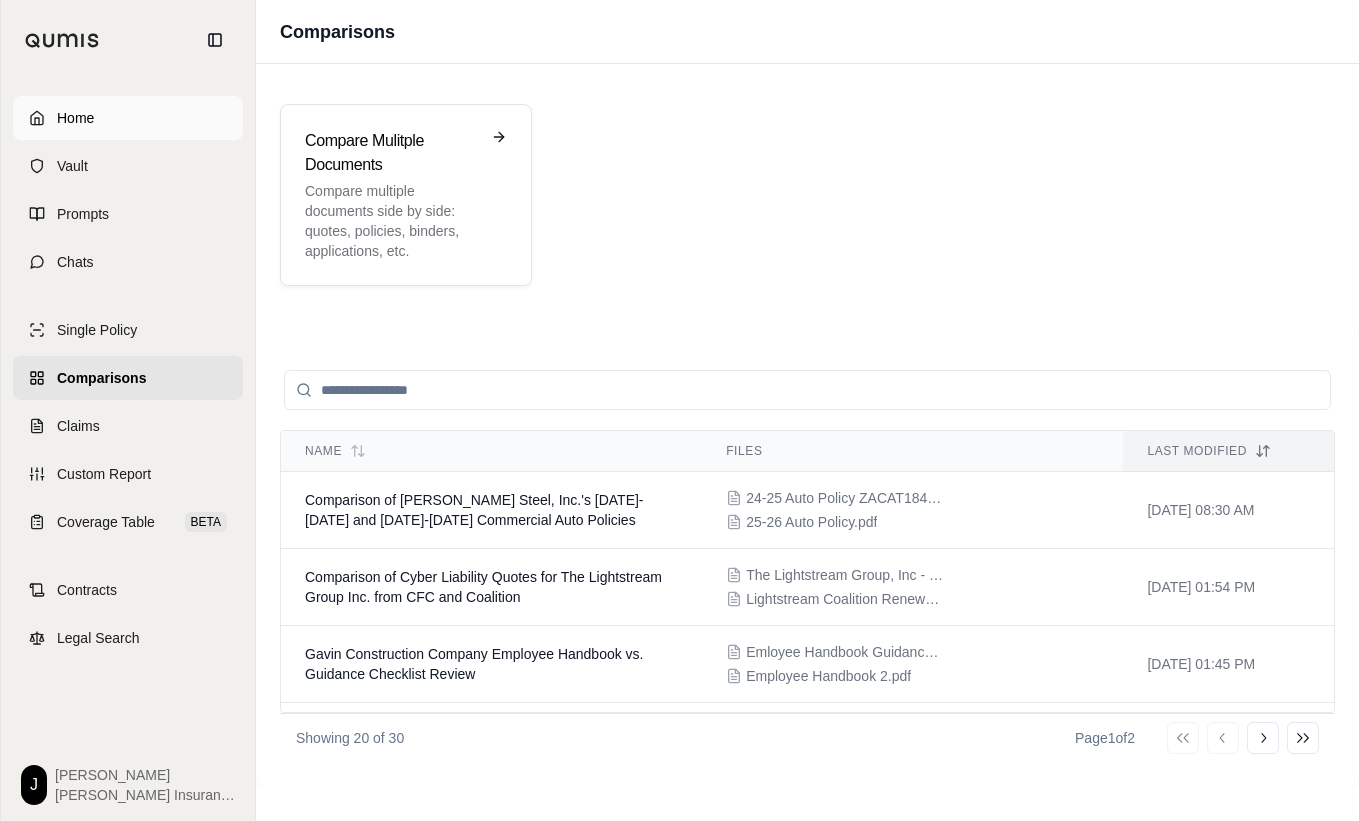 click on "Home" at bounding box center [75, 118] 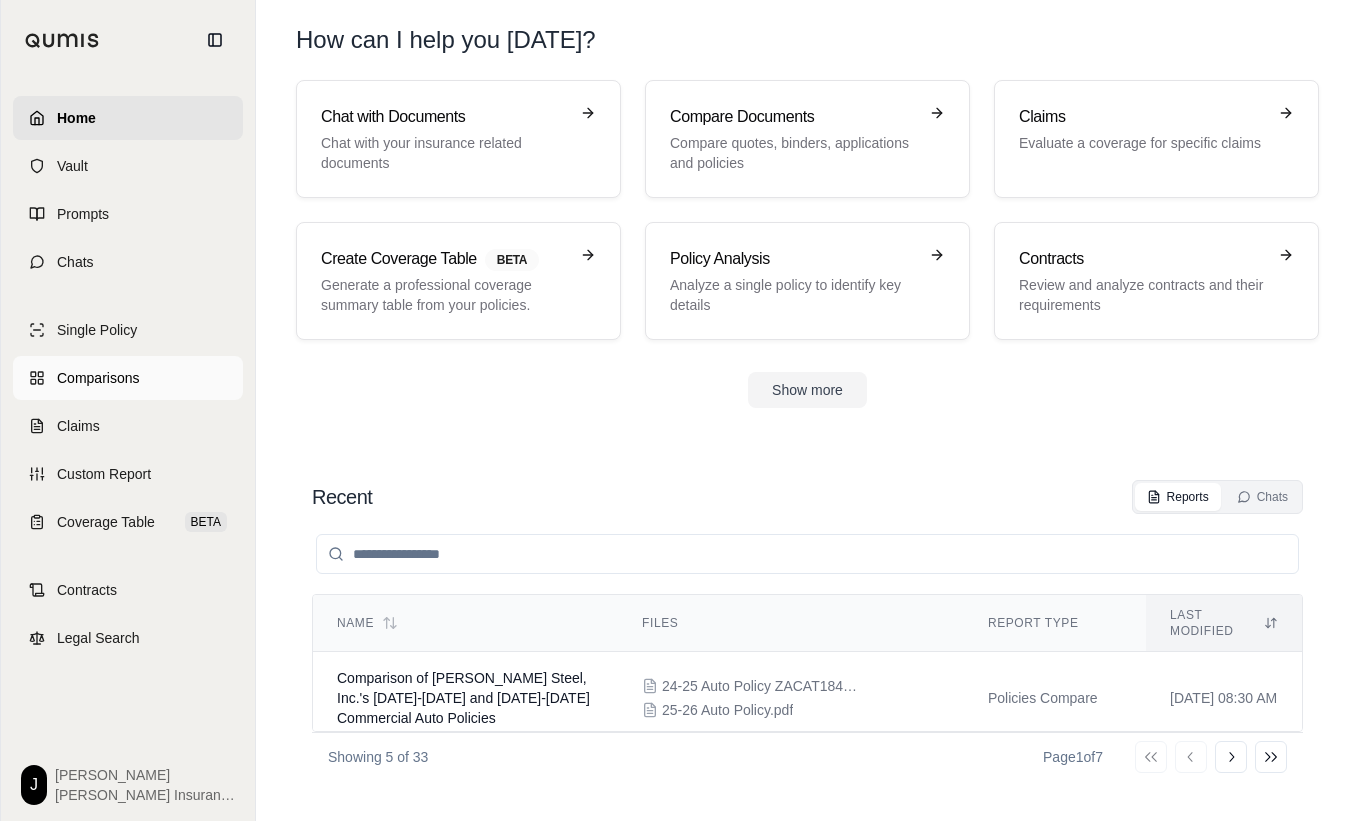 click on "Comparisons" at bounding box center (98, 378) 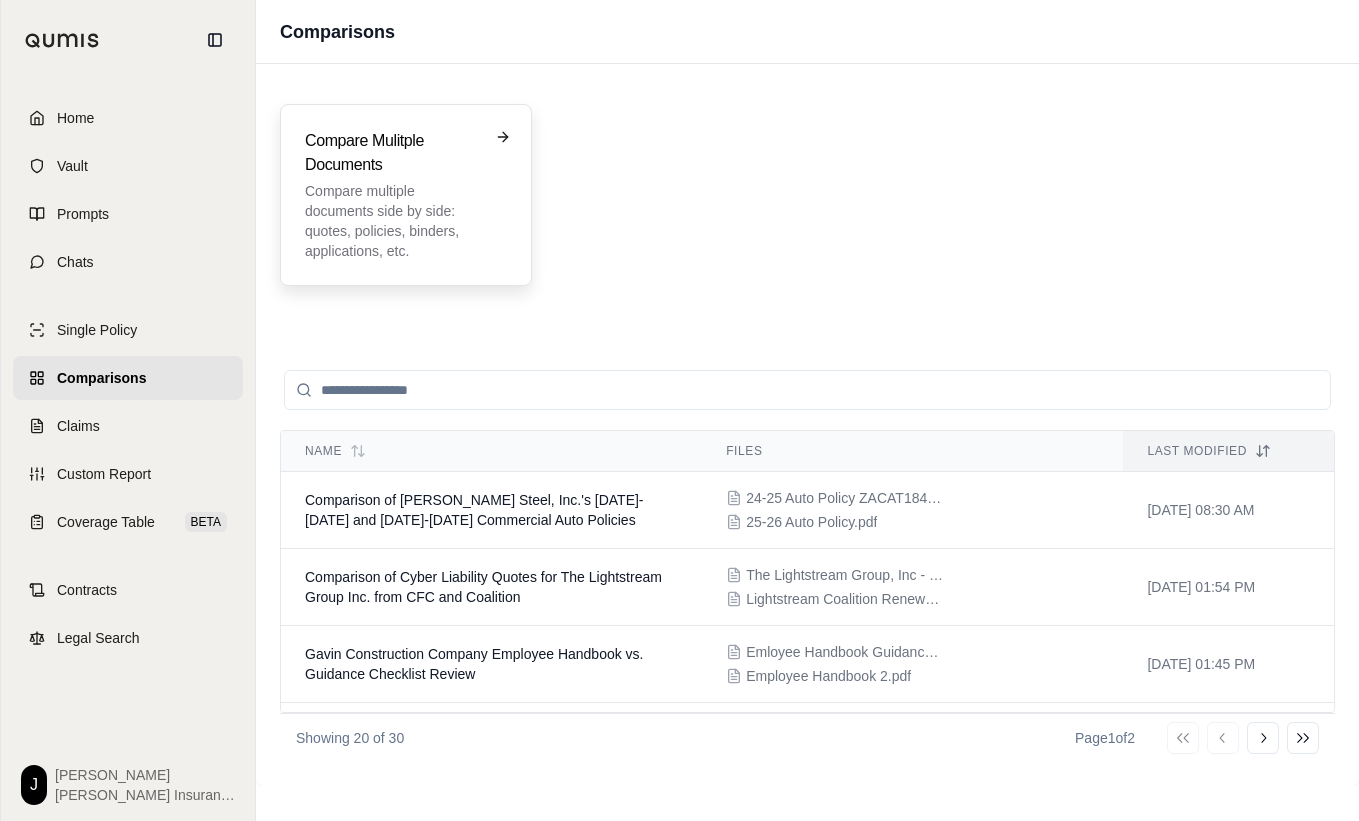 click on "Compare multiple documents side by side: quotes, policies, binders, applications, etc." at bounding box center (392, 221) 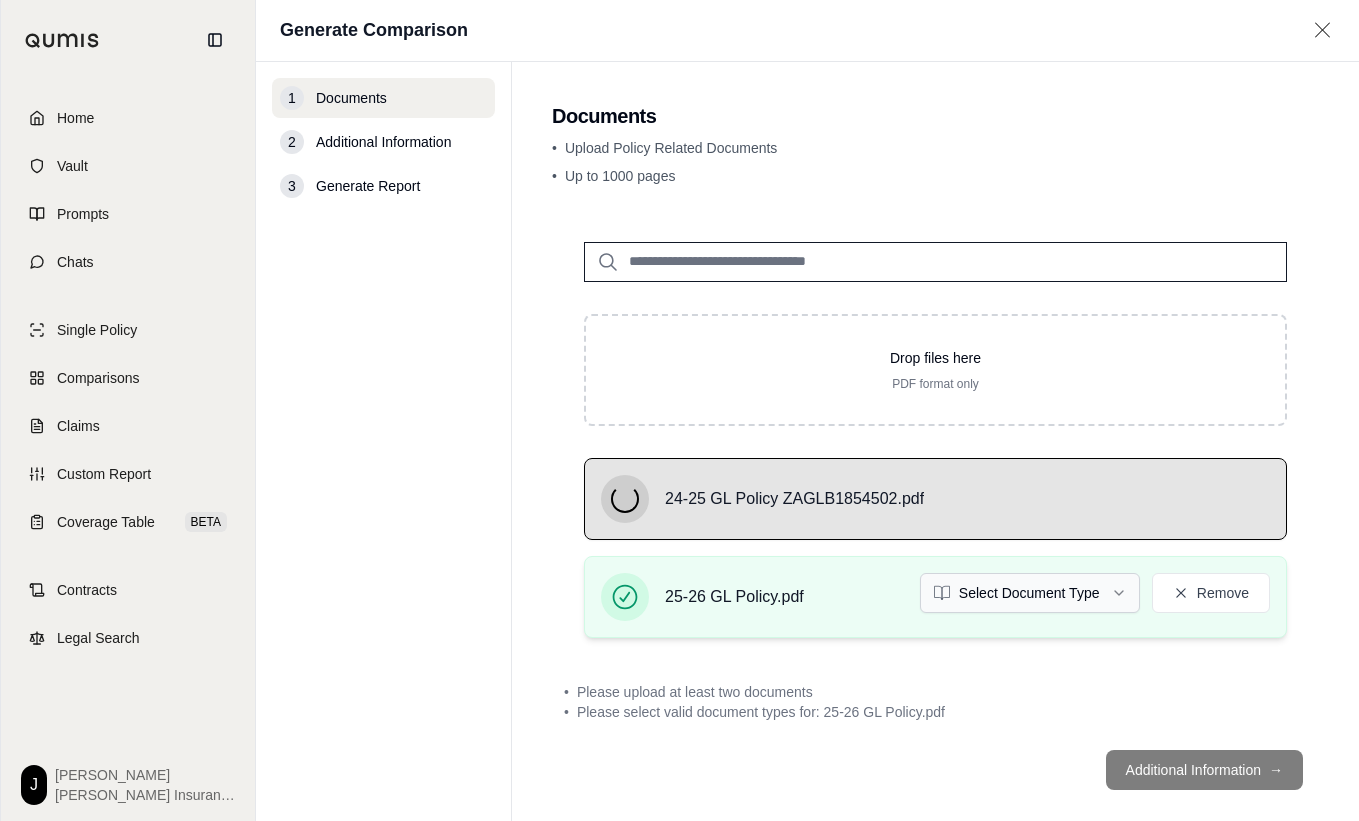 click on "Home Vault Prompts Chats Single Policy Comparisons Claims Custom Report Coverage Table BETA Contracts Legal Search J [PERSON_NAME] Insurance Generate Comparison 1 Documents 2 Additional Information 3 Generate Report Documents • Upload Policy Related Documents • Up to 1000 pages Drop files here PDF format only 24-25 GL Policy ZAGLB1854502.pdf 25-26 GL Policy.pdf Select Document Type Remove • Please upload at least two documents • Please select valid document types for: 25-26 GL Policy.pdf Additional Information →" at bounding box center (679, 410) 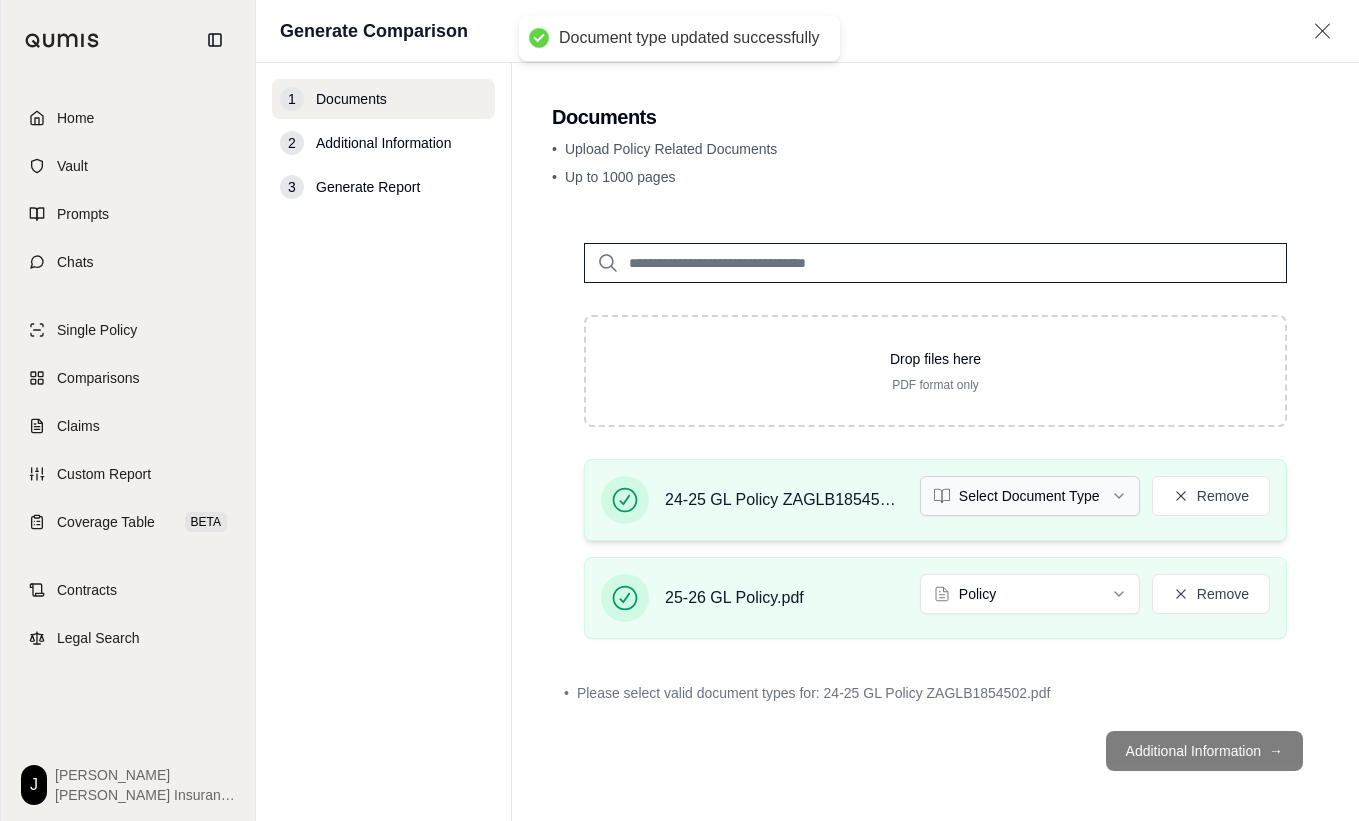 click on "Document type updated successfully Home Vault Prompts Chats Single Policy Comparisons Claims Custom Report Coverage Table BETA Contracts Legal Search J [PERSON_NAME] Insurance Generate Comparison 1 Documents 2 Additional Information 3 Generate Report Documents • Upload Policy Related Documents • Up to 1000 pages Drop files here PDF format only 24-25 GL Policy ZAGLB1854502.pdf Select Document Type Remove 25-26 GL Policy.pdf Policy Remove • Please select valid document types for: 24-25 GL Policy ZAGLB1854502.pdf Additional Information →" at bounding box center (679, 410) 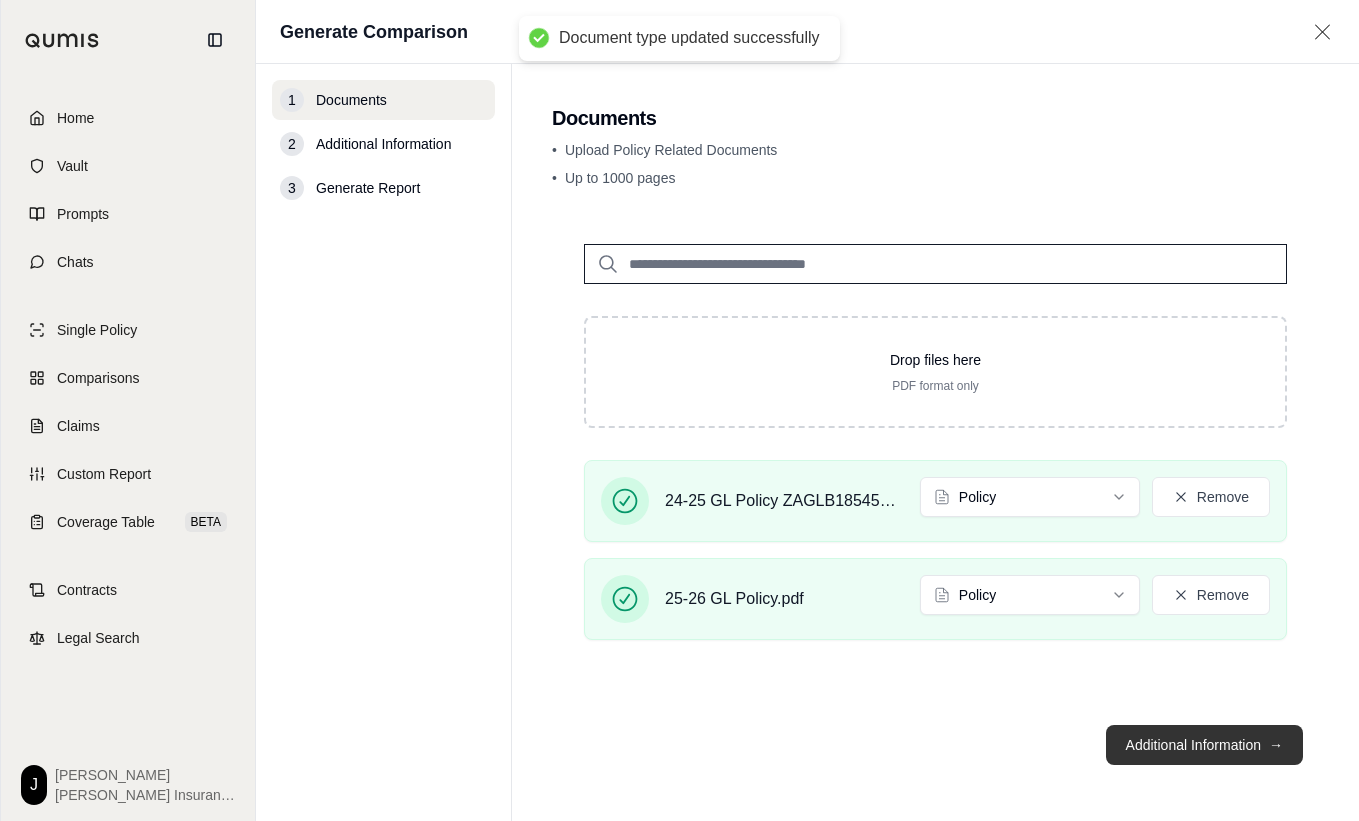 click on "Additional Information →" at bounding box center (1204, 745) 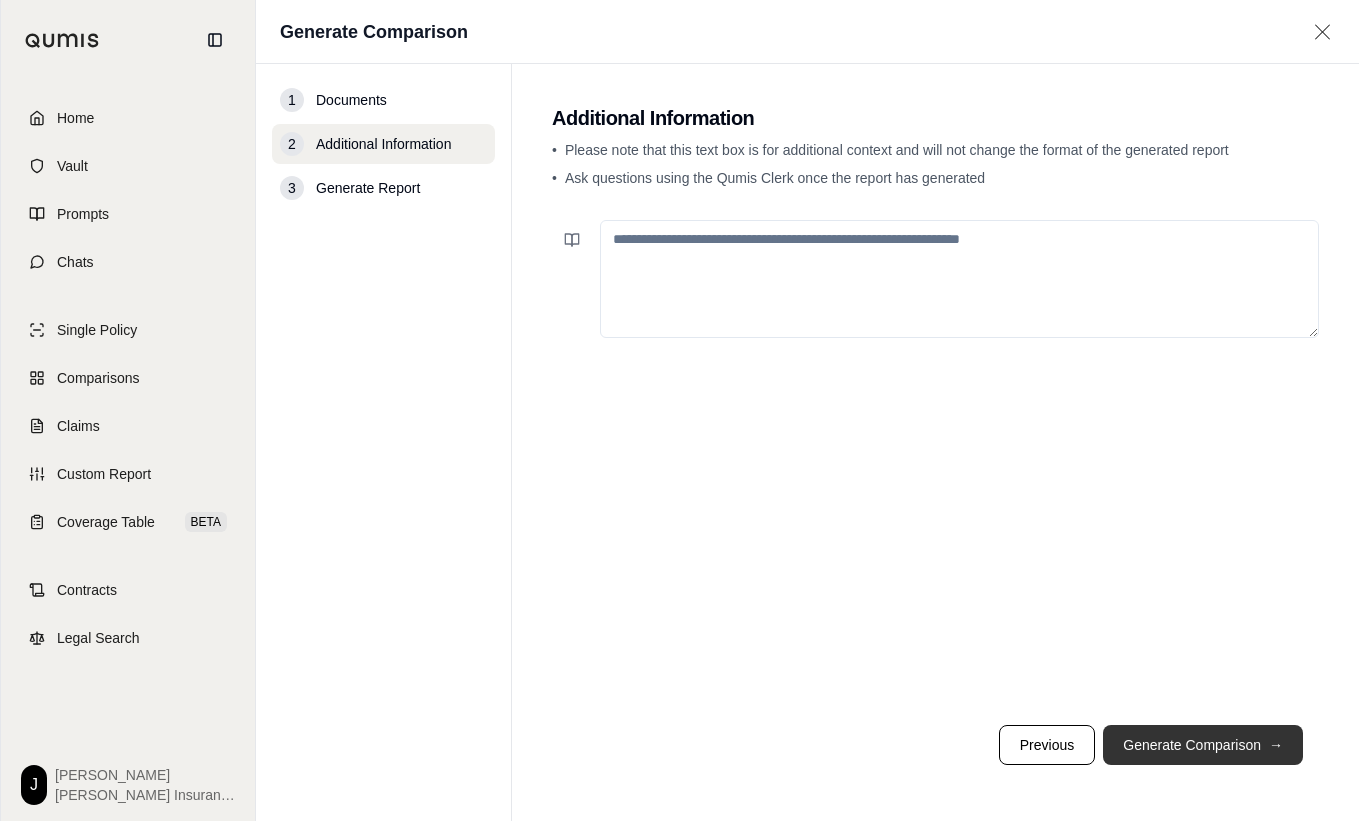click on "Generate Comparison →" at bounding box center (1203, 745) 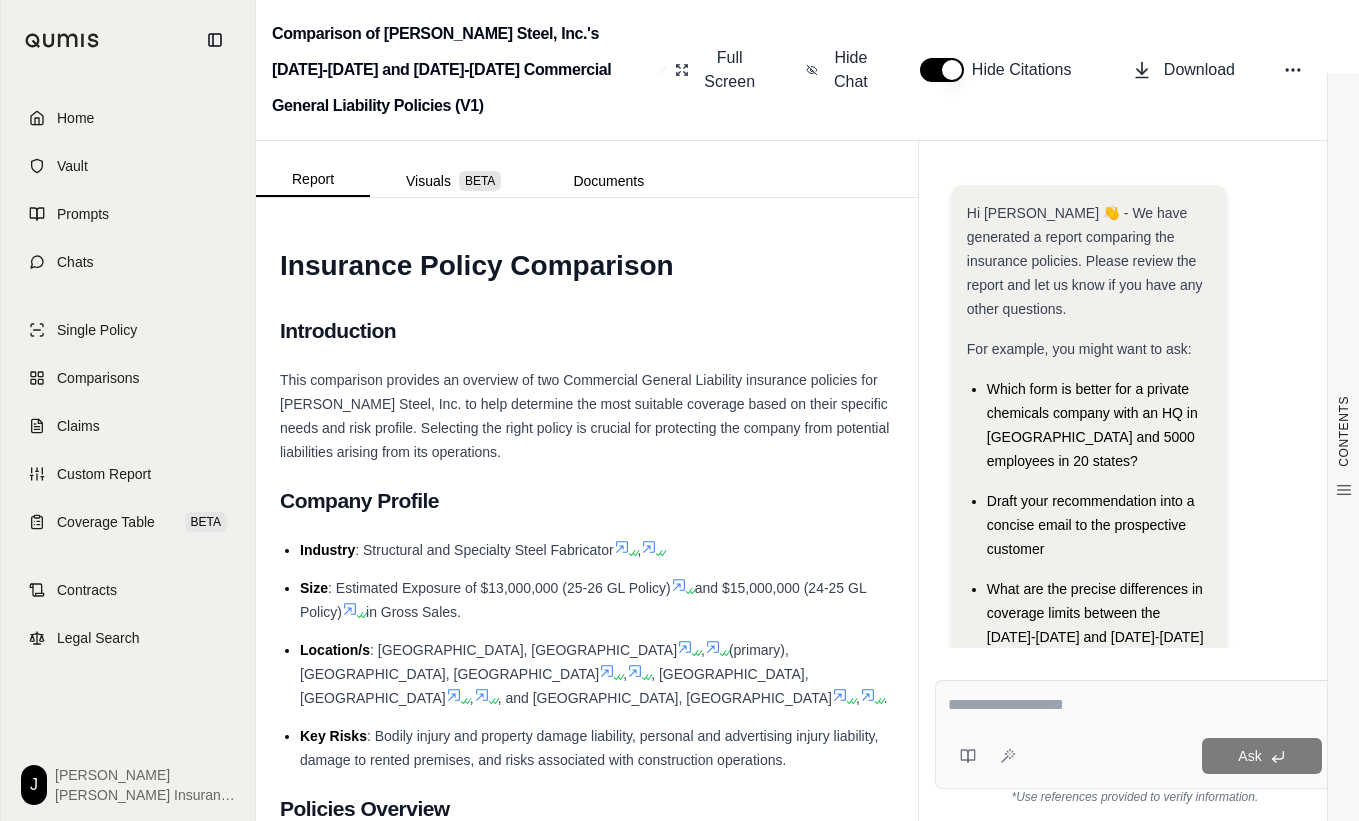 scroll, scrollTop: 0, scrollLeft: 0, axis: both 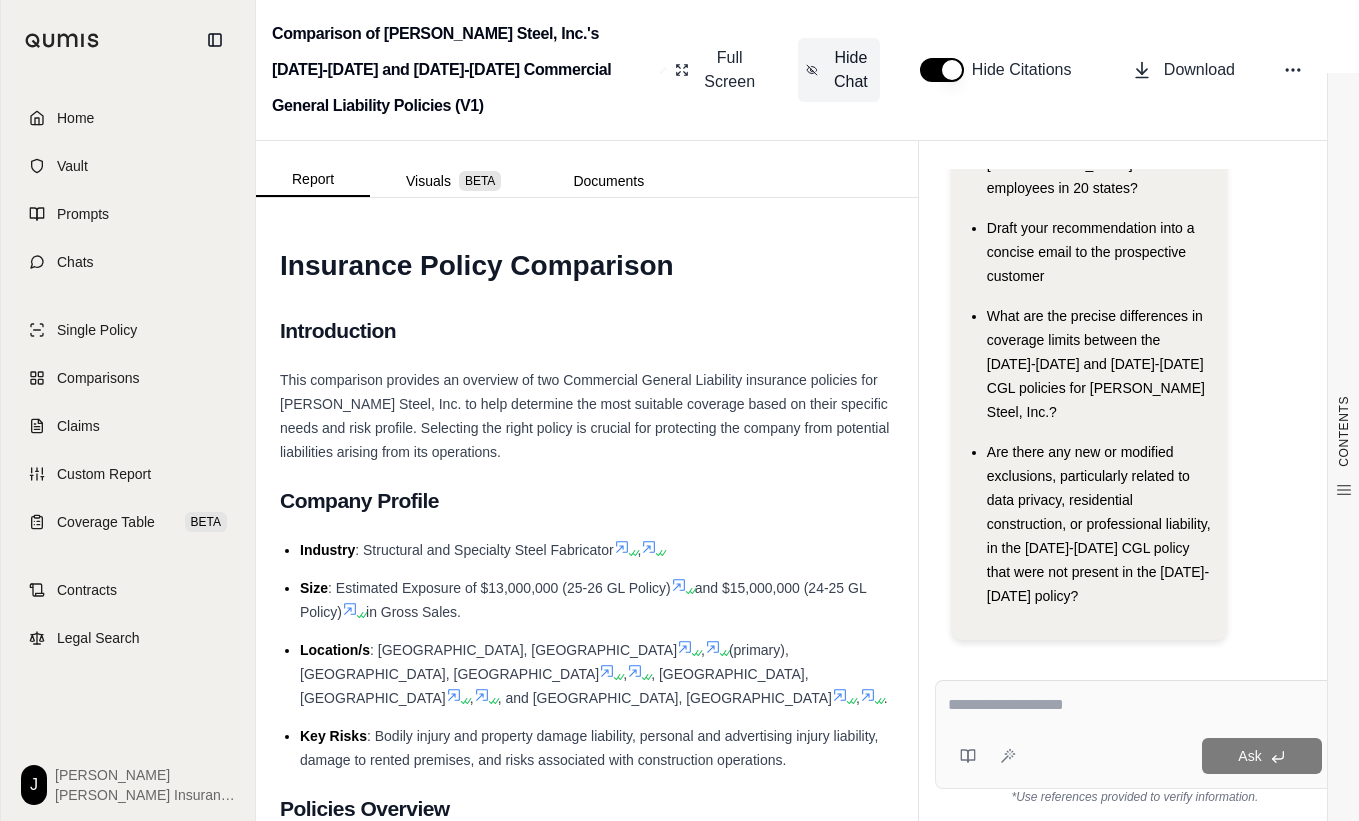 click on "Hide Chat" at bounding box center (839, 70) 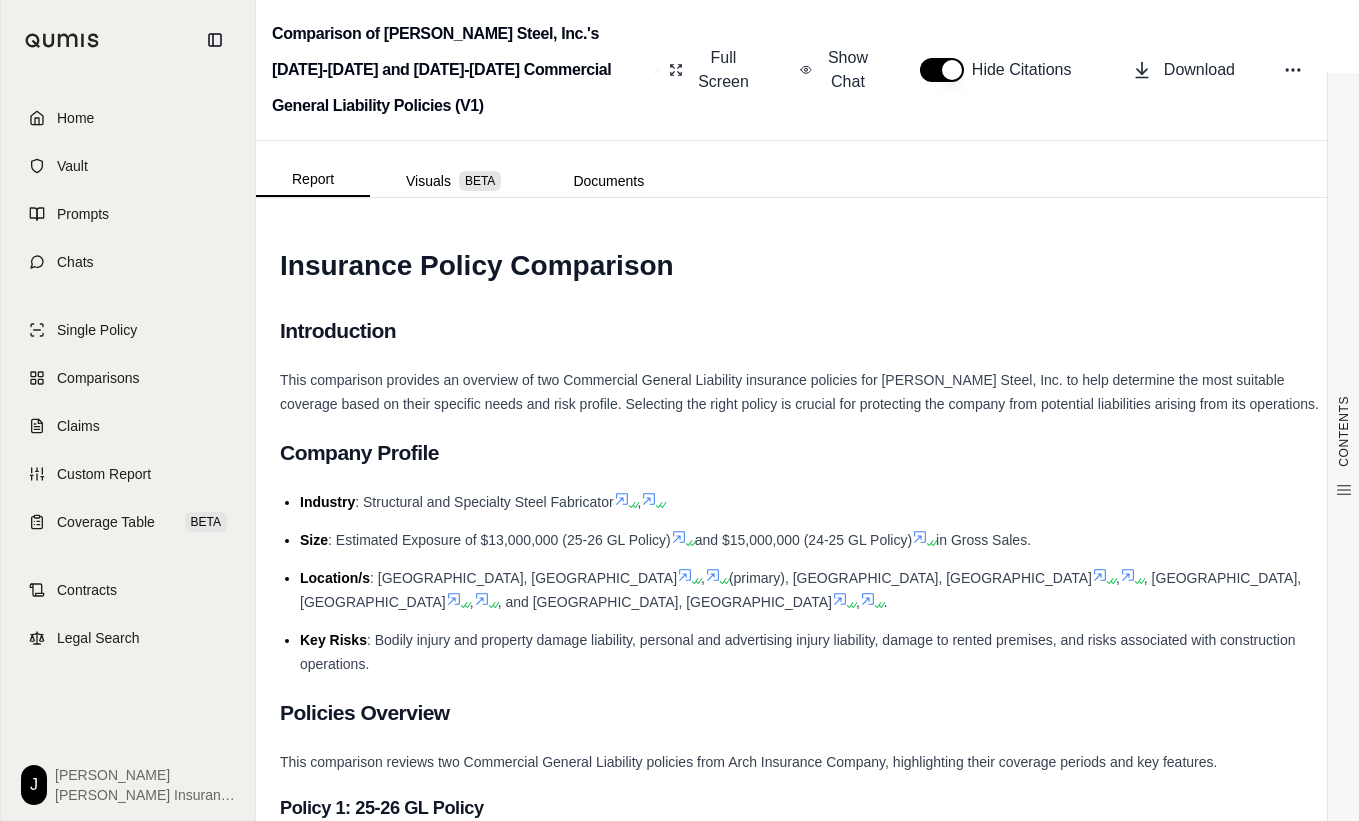 scroll, scrollTop: 0, scrollLeft: 0, axis: both 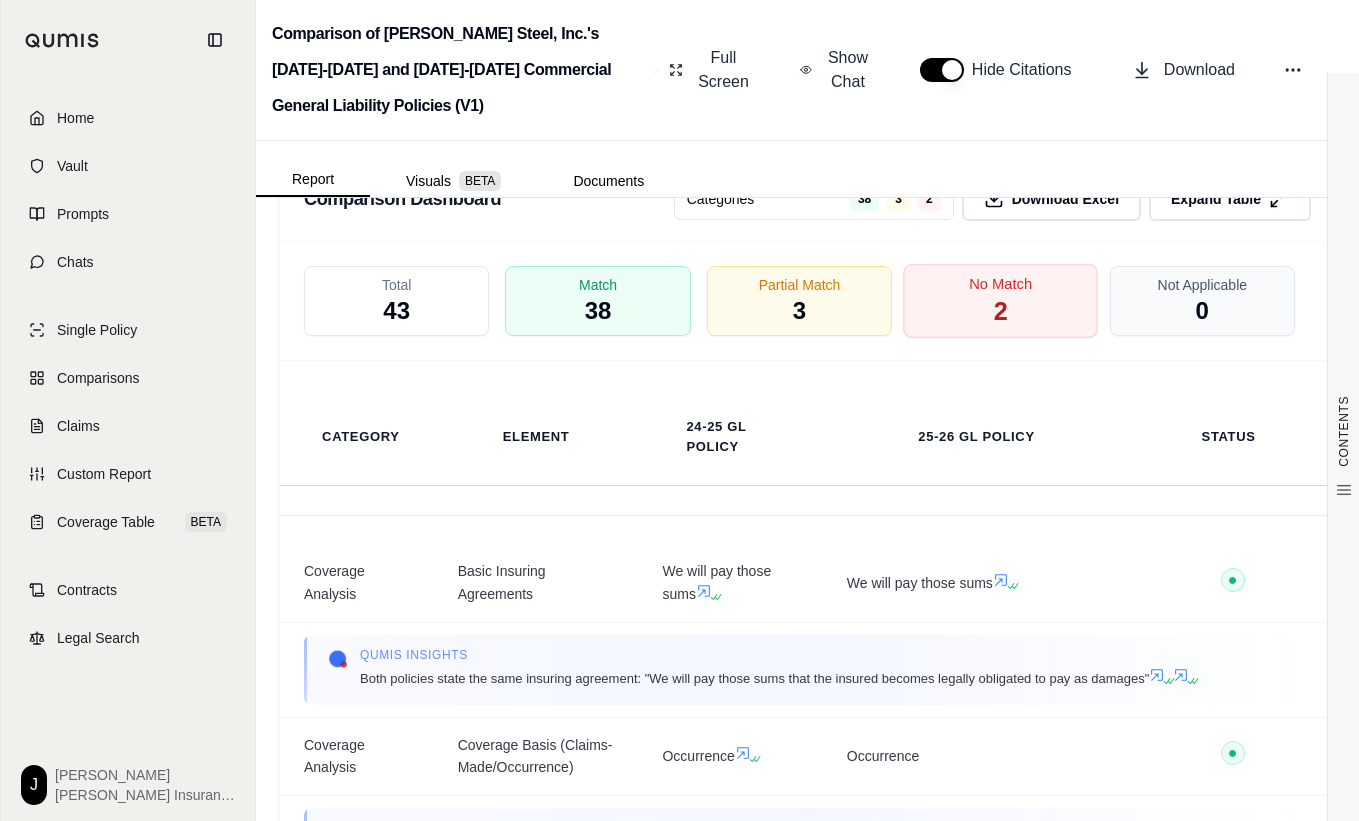 click on "2" at bounding box center (1001, 312) 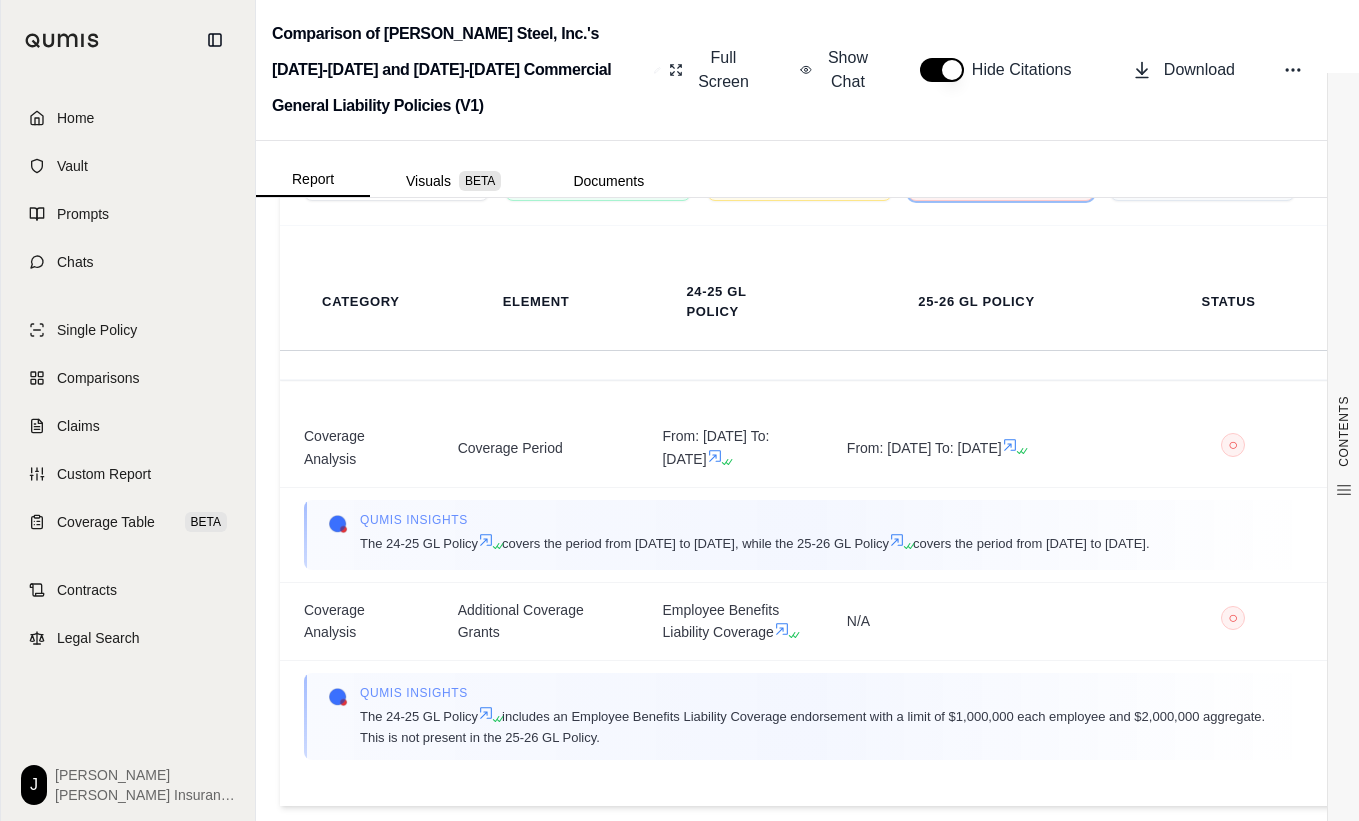 scroll, scrollTop: 5268, scrollLeft: 0, axis: vertical 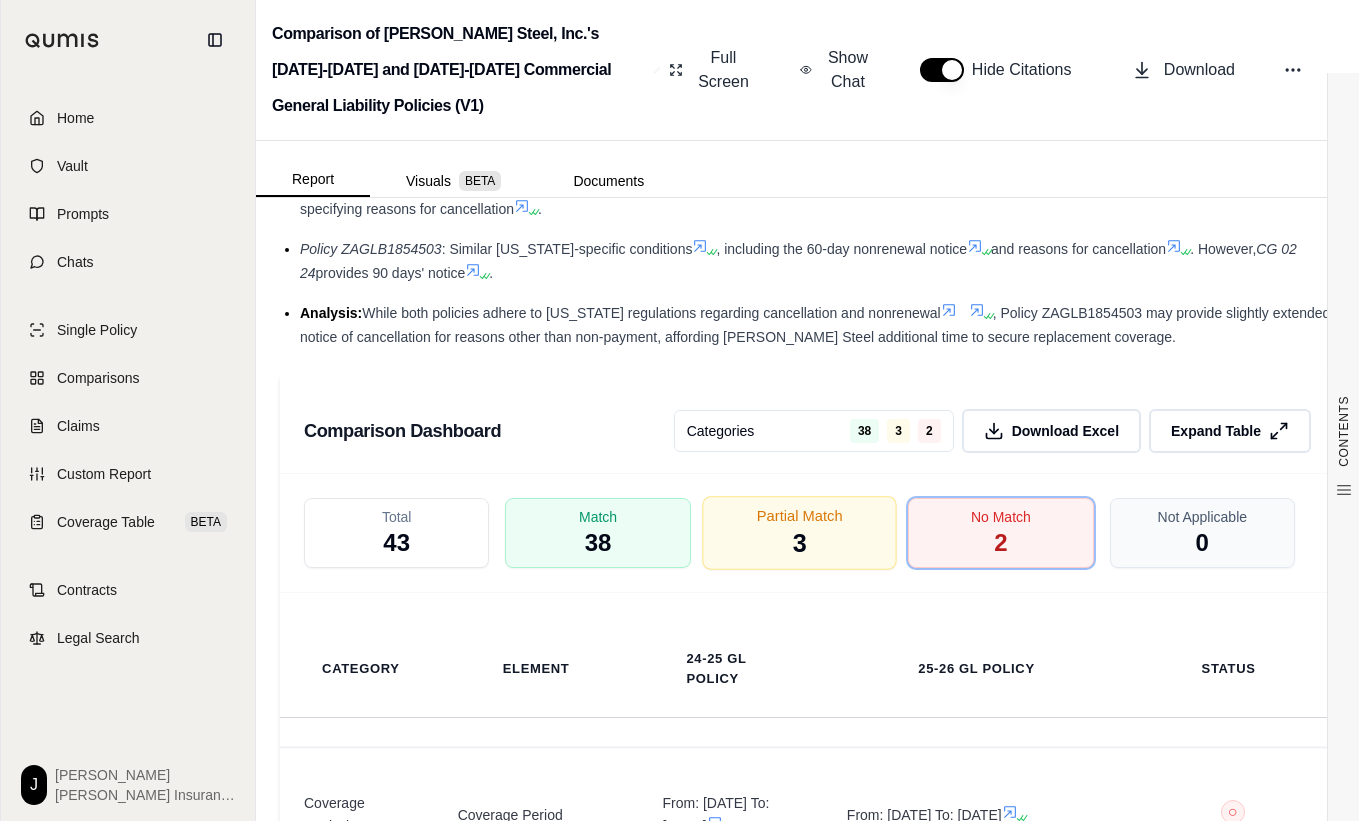 click on "Partial Match 3" at bounding box center (799, 533) 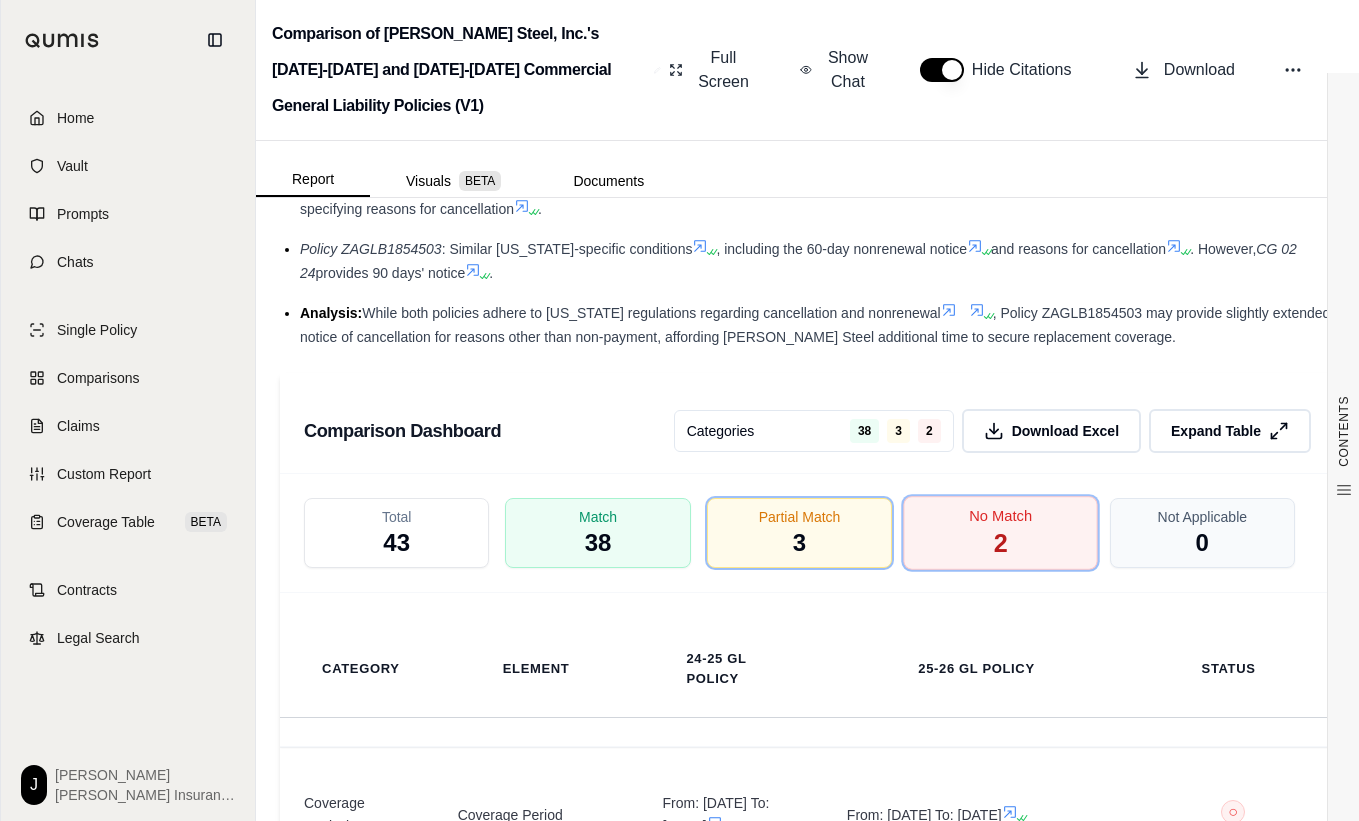 click on "No Match 2" at bounding box center (1001, 533) 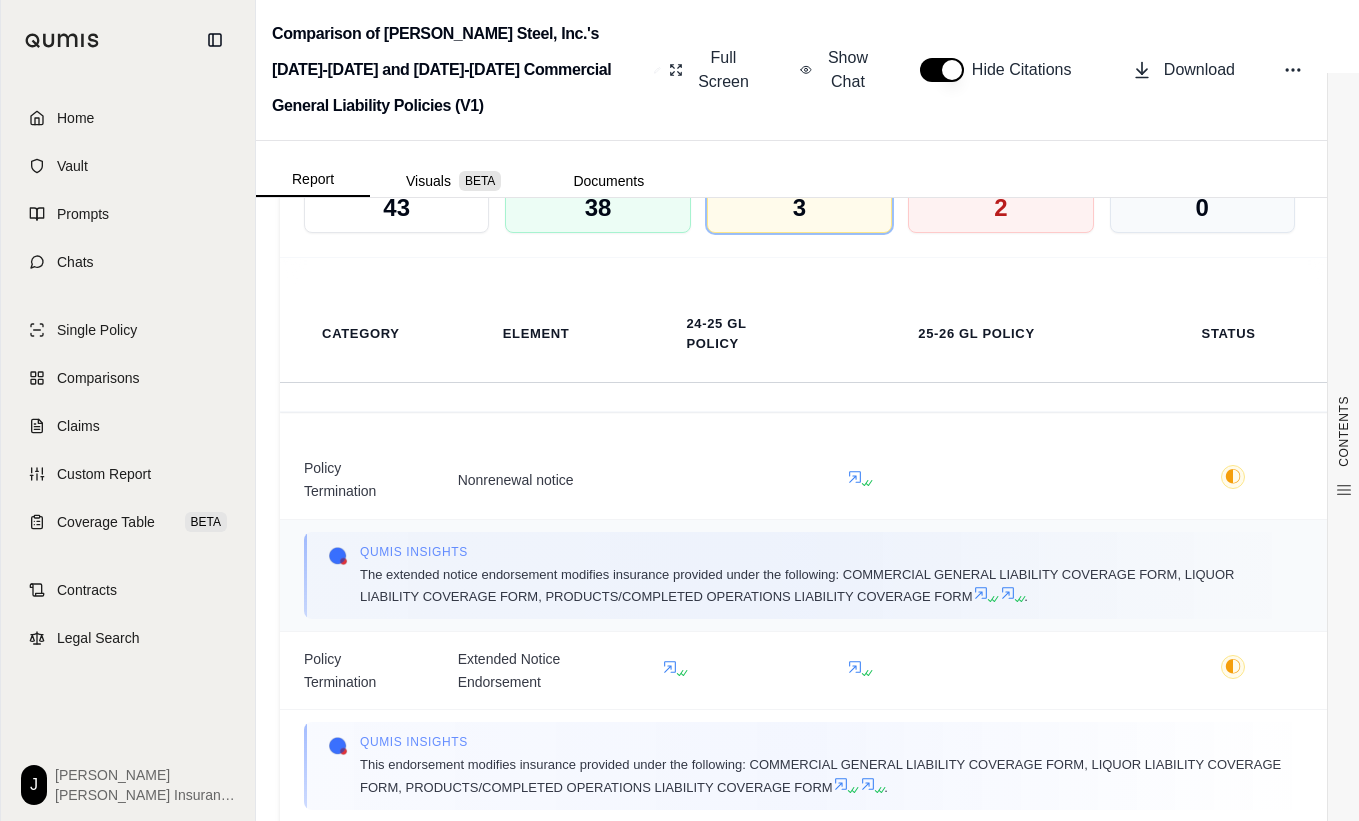 scroll, scrollTop: 5168, scrollLeft: 0, axis: vertical 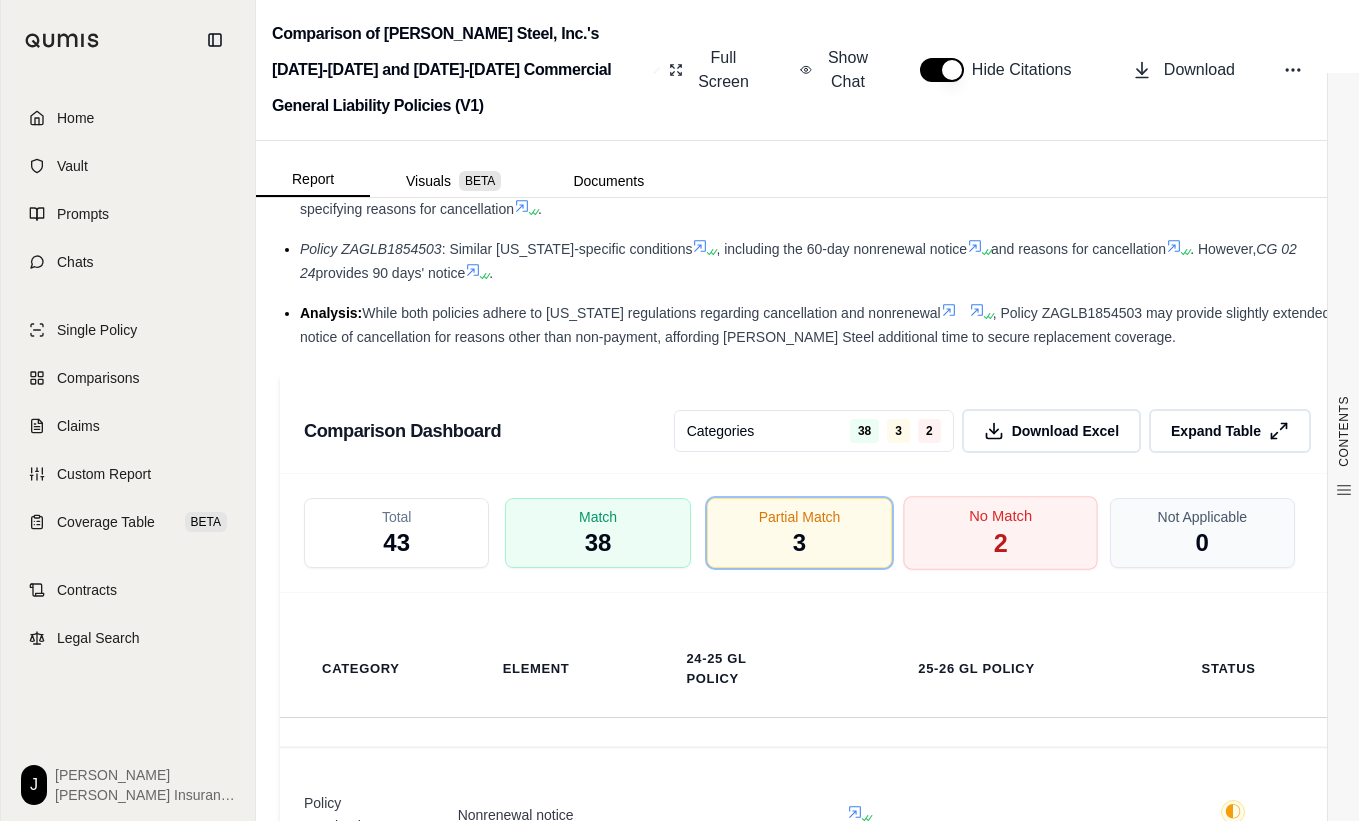 click on "No Match 2" at bounding box center [1001, 533] 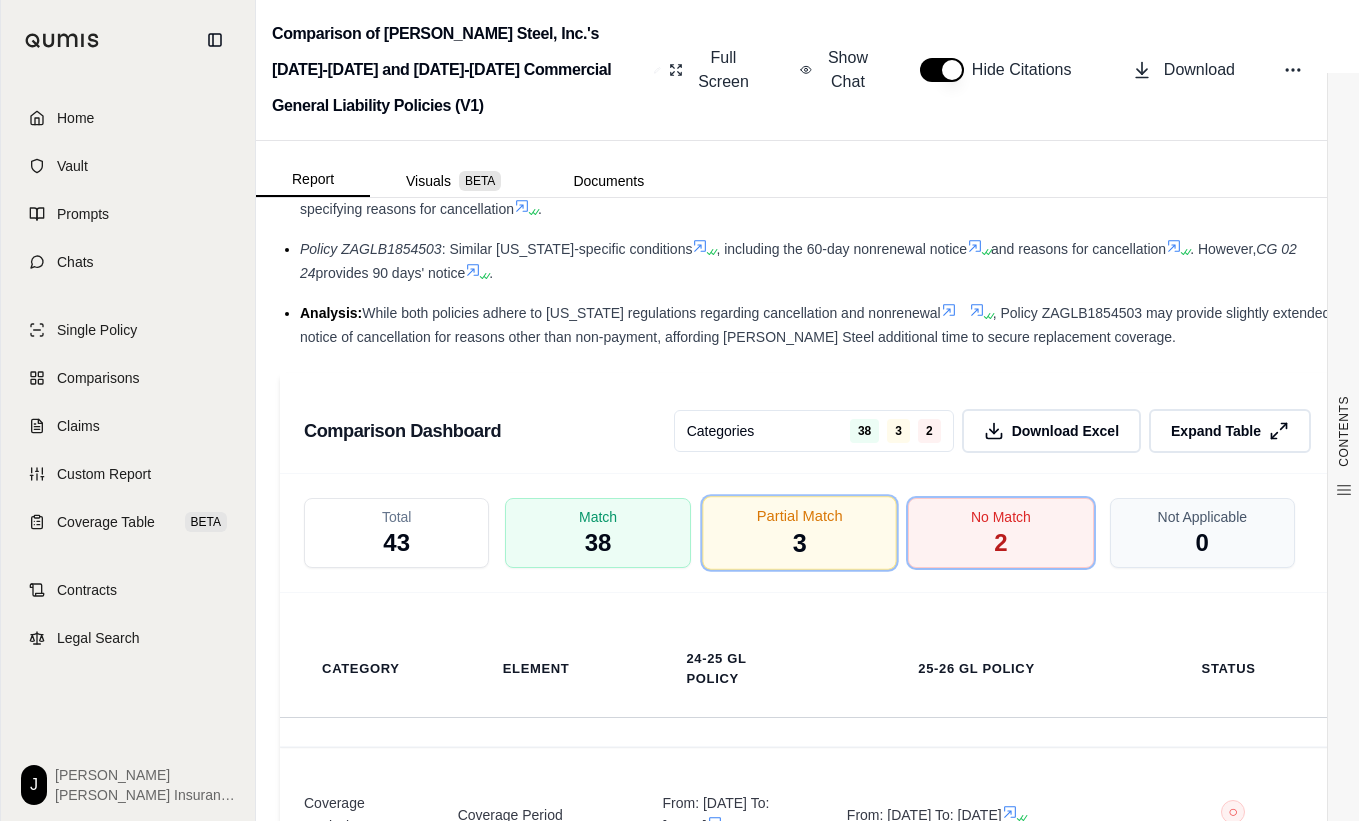 click on "Partial Match 3" at bounding box center [799, 533] 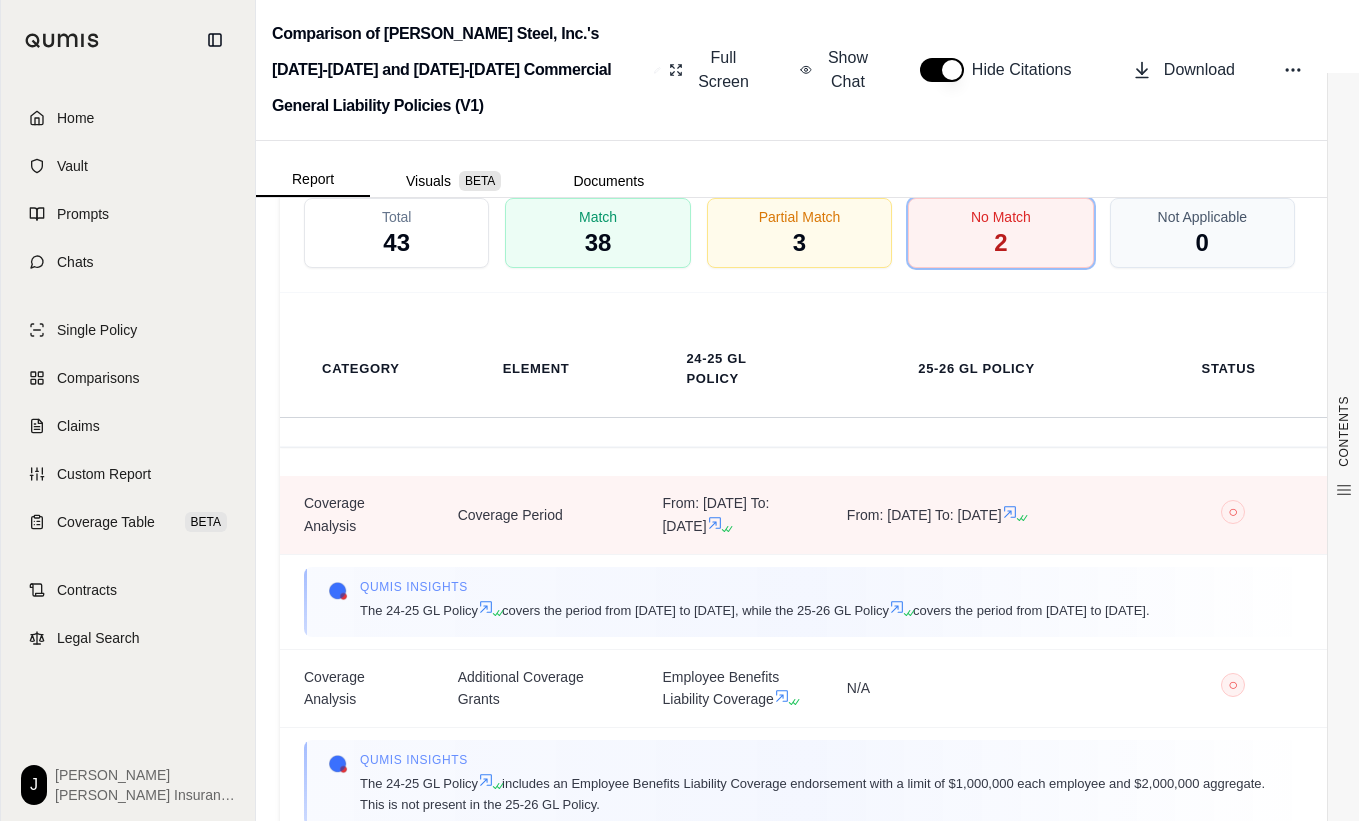 scroll, scrollTop: 5268, scrollLeft: 0, axis: vertical 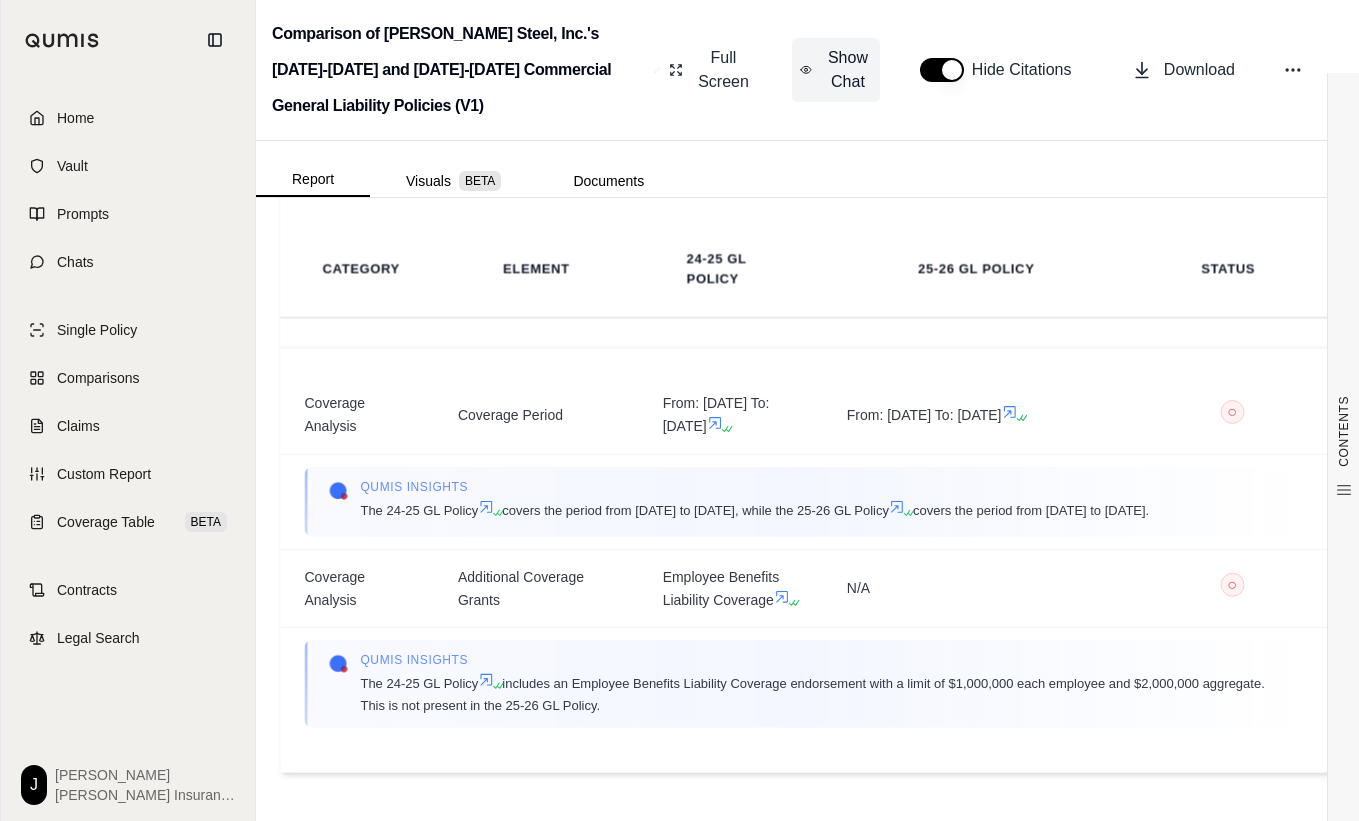 click on "Show Chat" at bounding box center (848, 70) 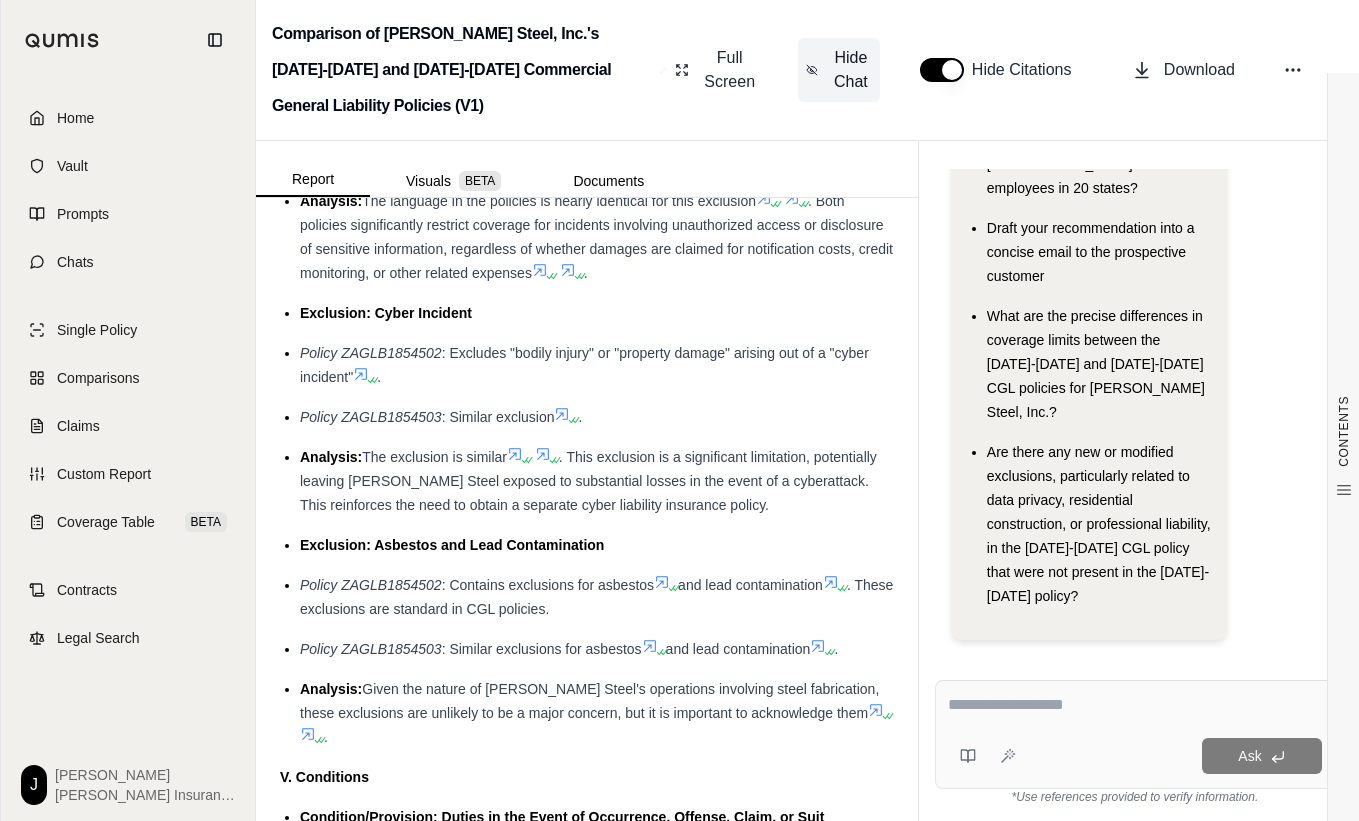 scroll, scrollTop: 0, scrollLeft: 0, axis: both 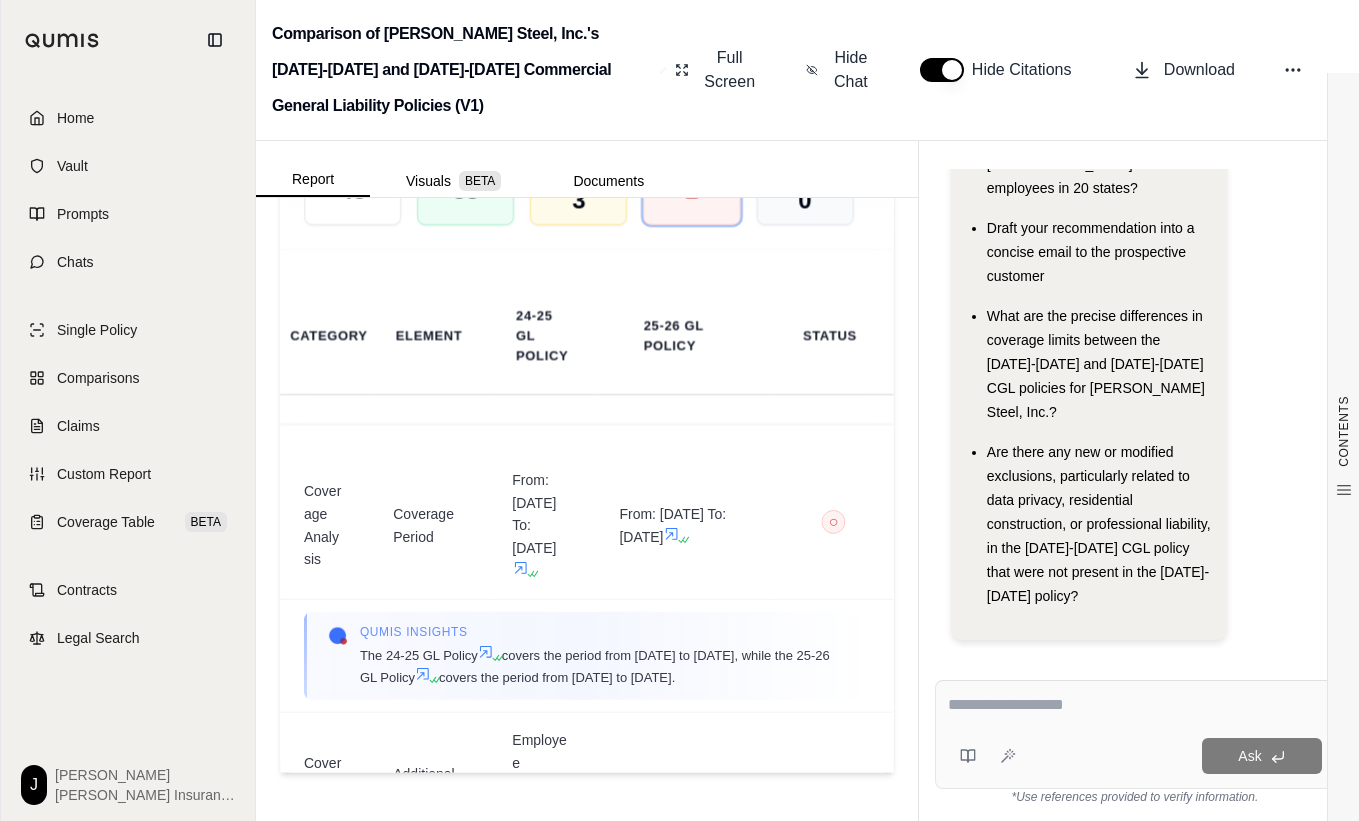 click at bounding box center [1135, 705] 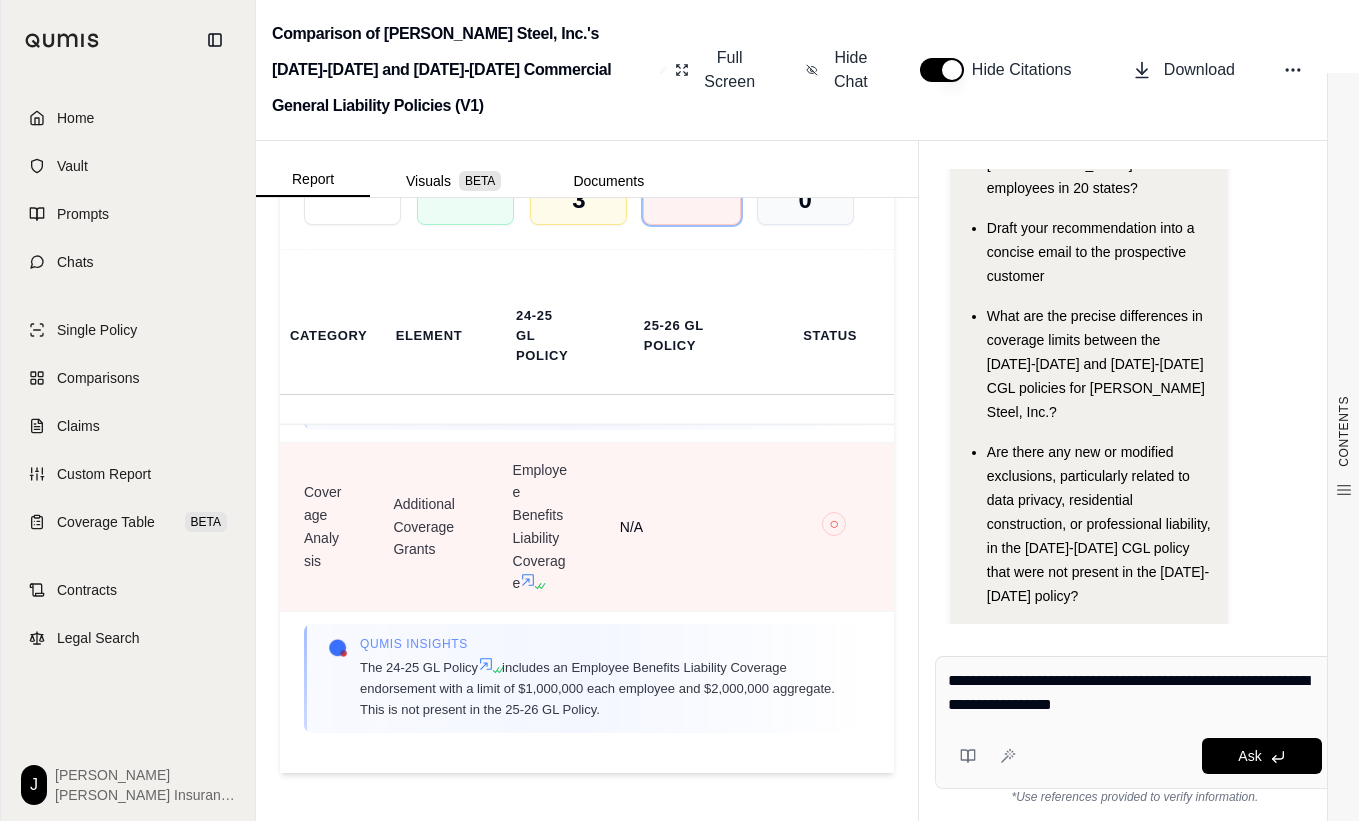 scroll, scrollTop: 313, scrollLeft: 0, axis: vertical 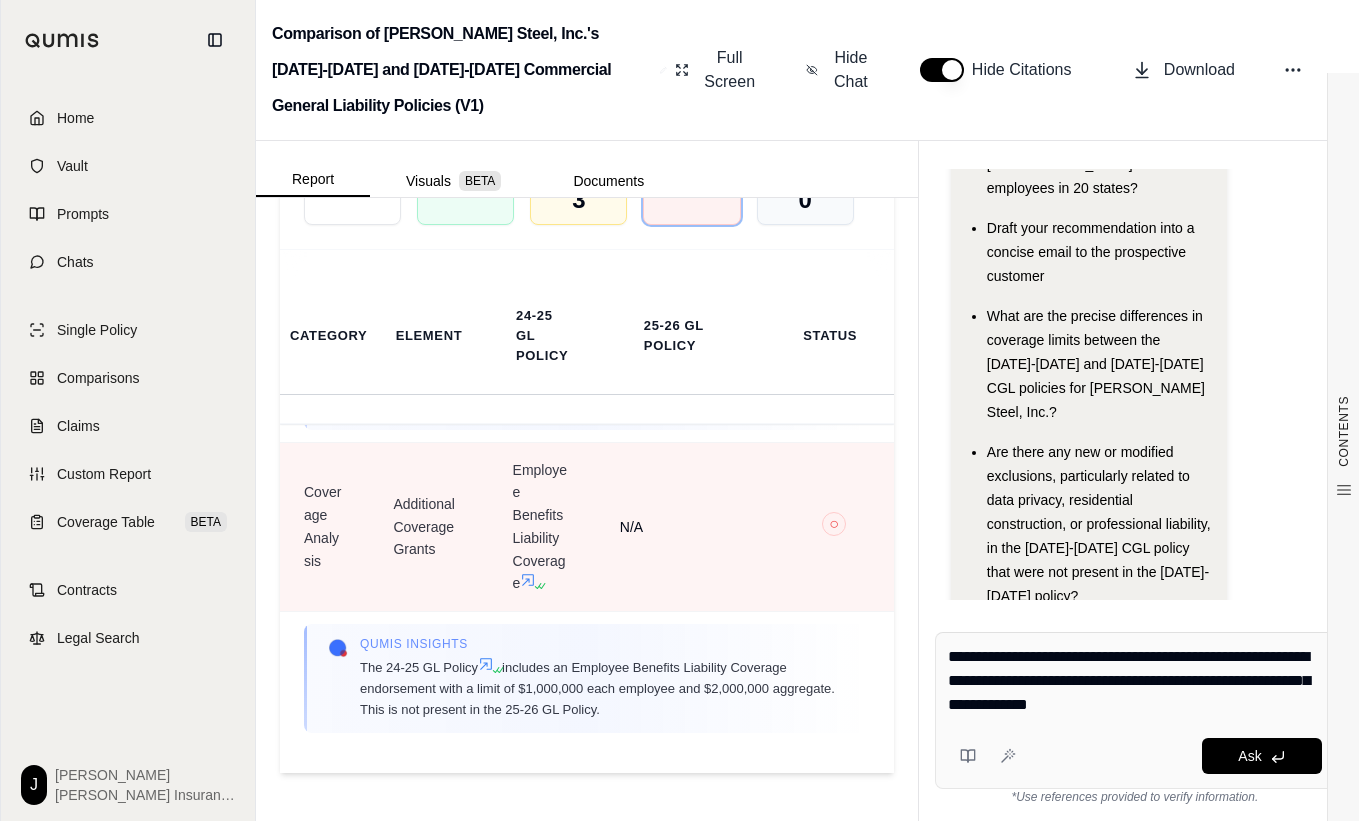 type on "**********" 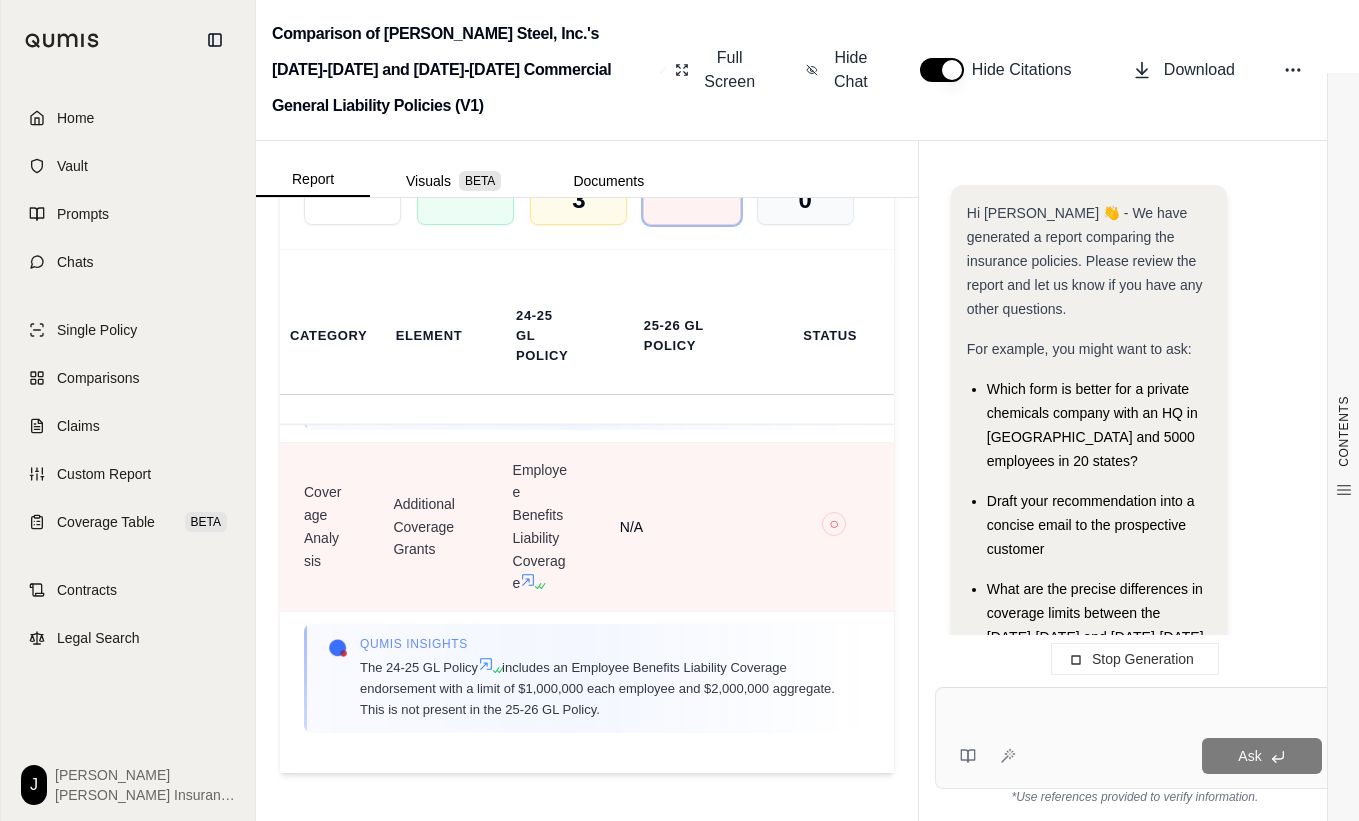 scroll, scrollTop: 0, scrollLeft: 0, axis: both 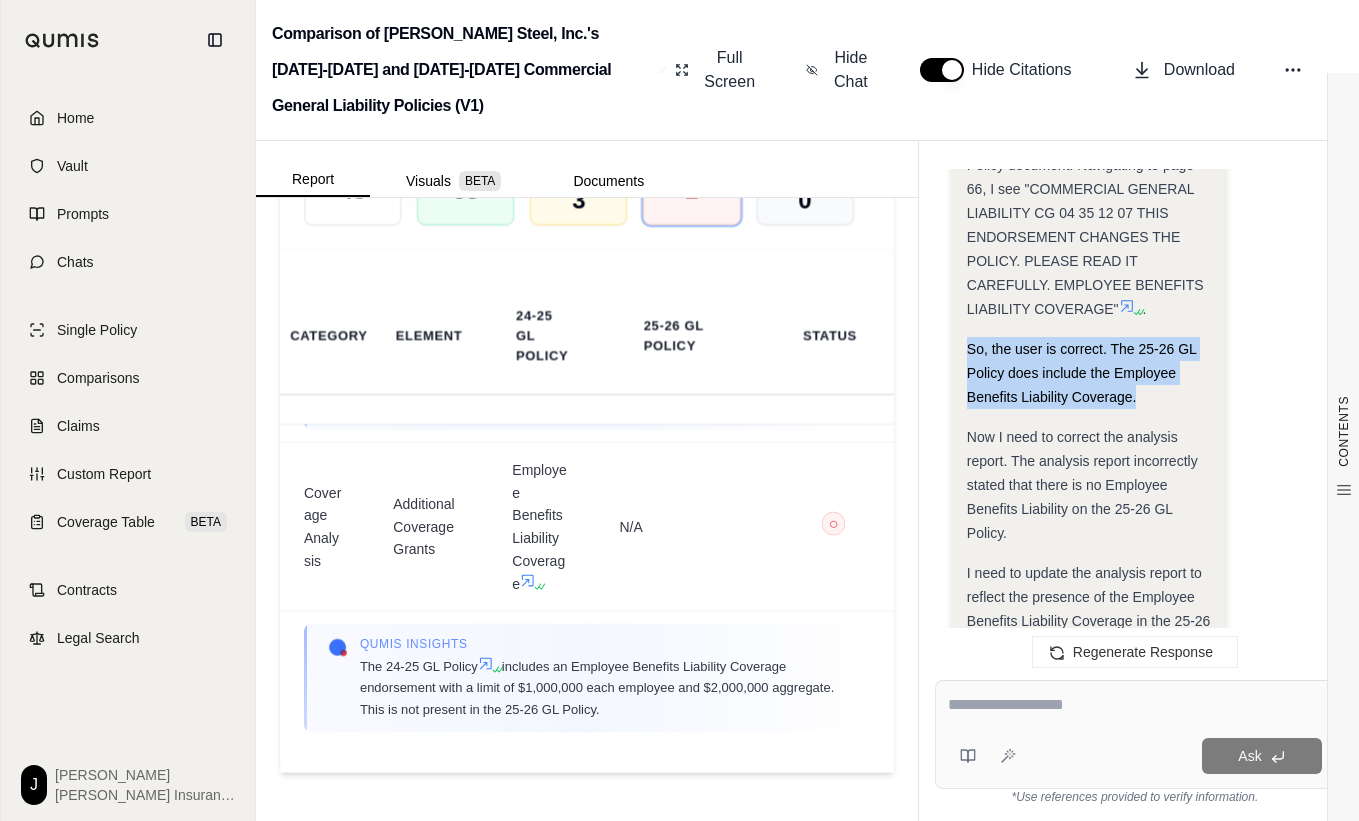 drag, startPoint x: 1138, startPoint y: 370, endPoint x: 966, endPoint y: 328, distance: 177.05367 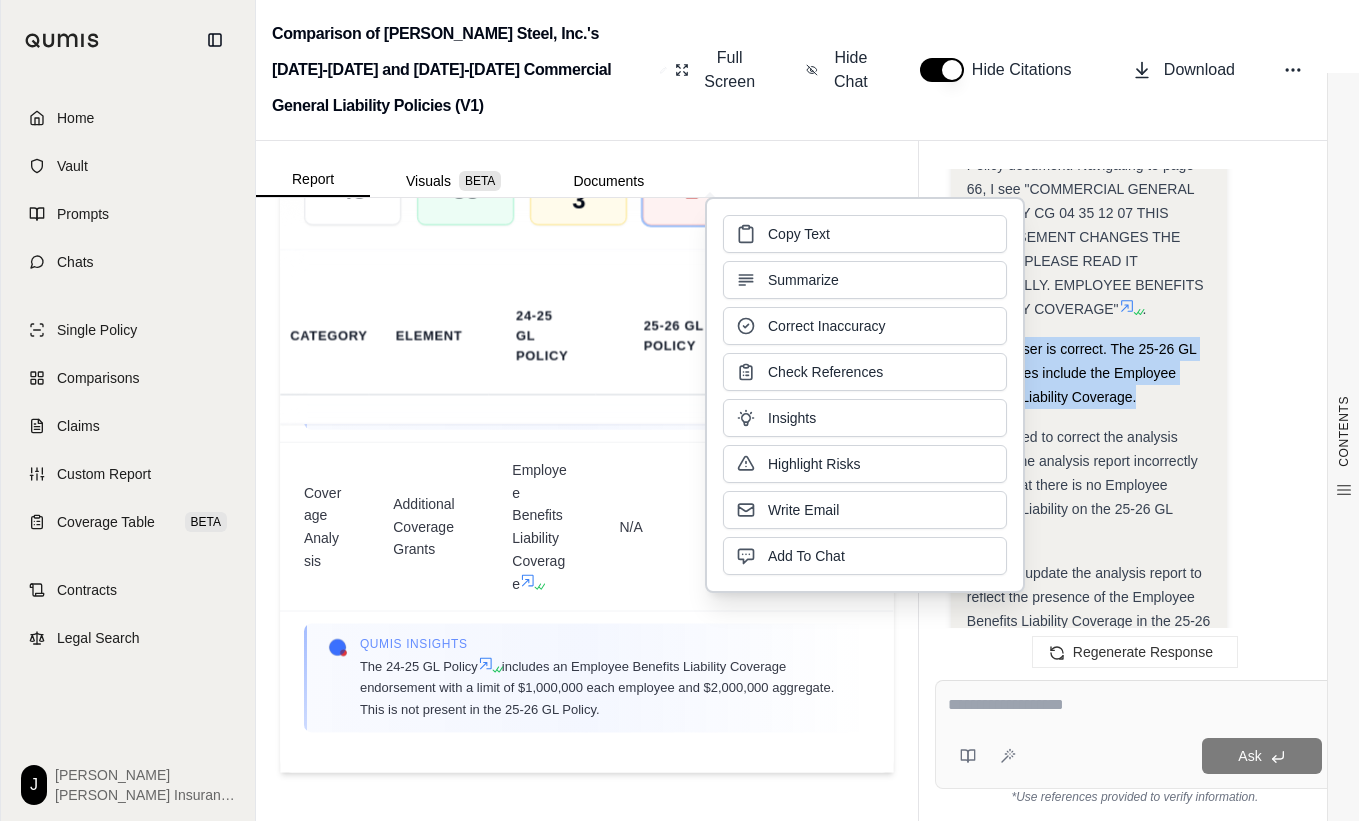 type 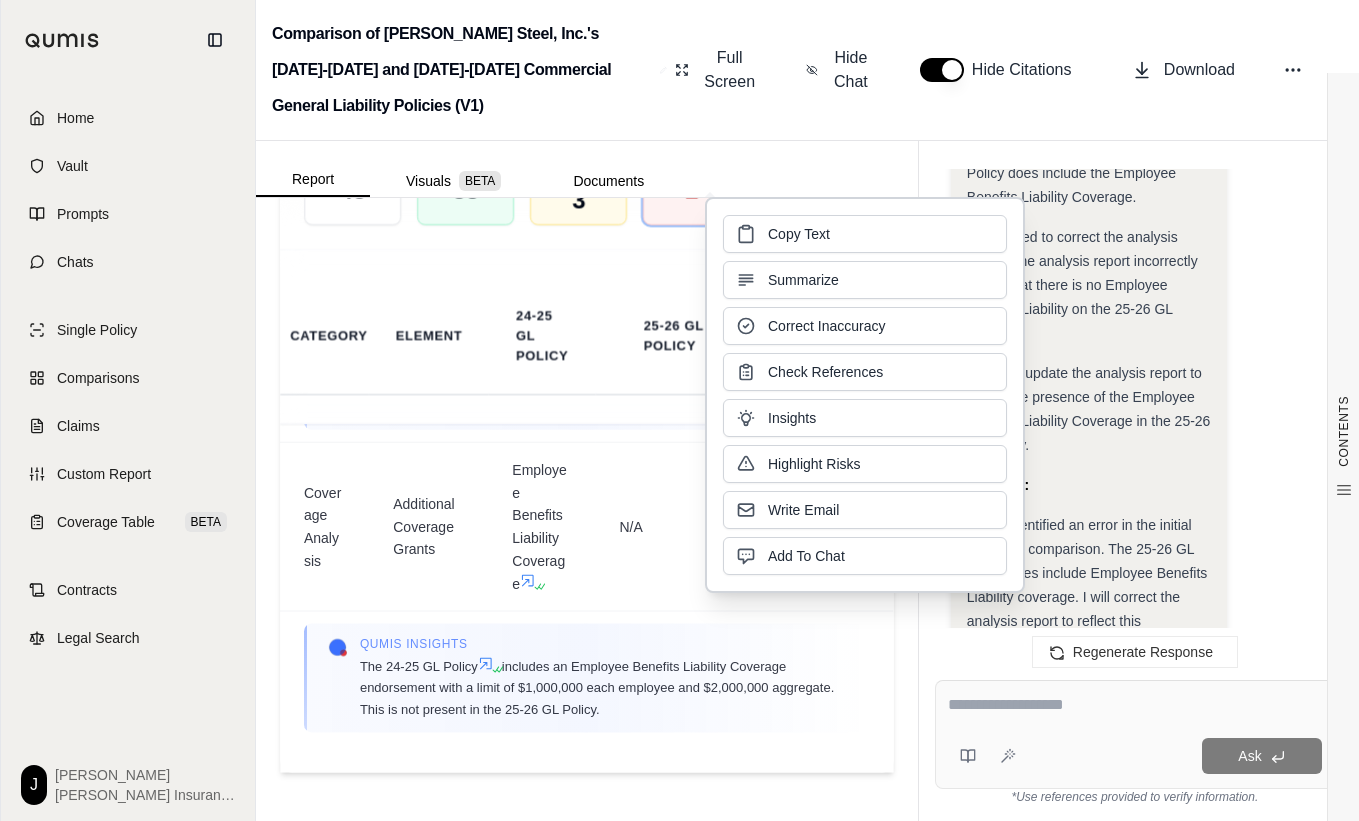 click on "Okay, I need to double-check the analysis report and the actual policy documents to confirm whether the 25-26 GL Policy includes Employee Benefits Liability coverage. The analysis report says there is no Employee Benefits Liability on the 25-26 GL Policy, but the user says it is on page 66.
Here's my plan:
I will retrieve the 25-26 GL Policy and navigate to page 66.
I will verify if the Employee Benefits Liability Coverage is indeed present on that page.
If it is present, I will correct the analysis report.
I will present the correct information with proper citations.
Okay, let's start.
I am now reviewing the 25-26 GL Policy document. Navigating to page 66, I see "COMMERCIAL GENERAL LIABILITY CG 04 35 12 07 THIS ENDORSEMENT CHANGES THE POLICY. PLEASE READ IT CAREFULLY. EMPLOYEE BENEFITS LIABILITY COVERAGE"  .
So, the user is correct. The 25-26 GL Policy does include the Employee Benefits Liability Coverage.
Analysis:
Answer:
. Both policies include:" at bounding box center [1089, 288] 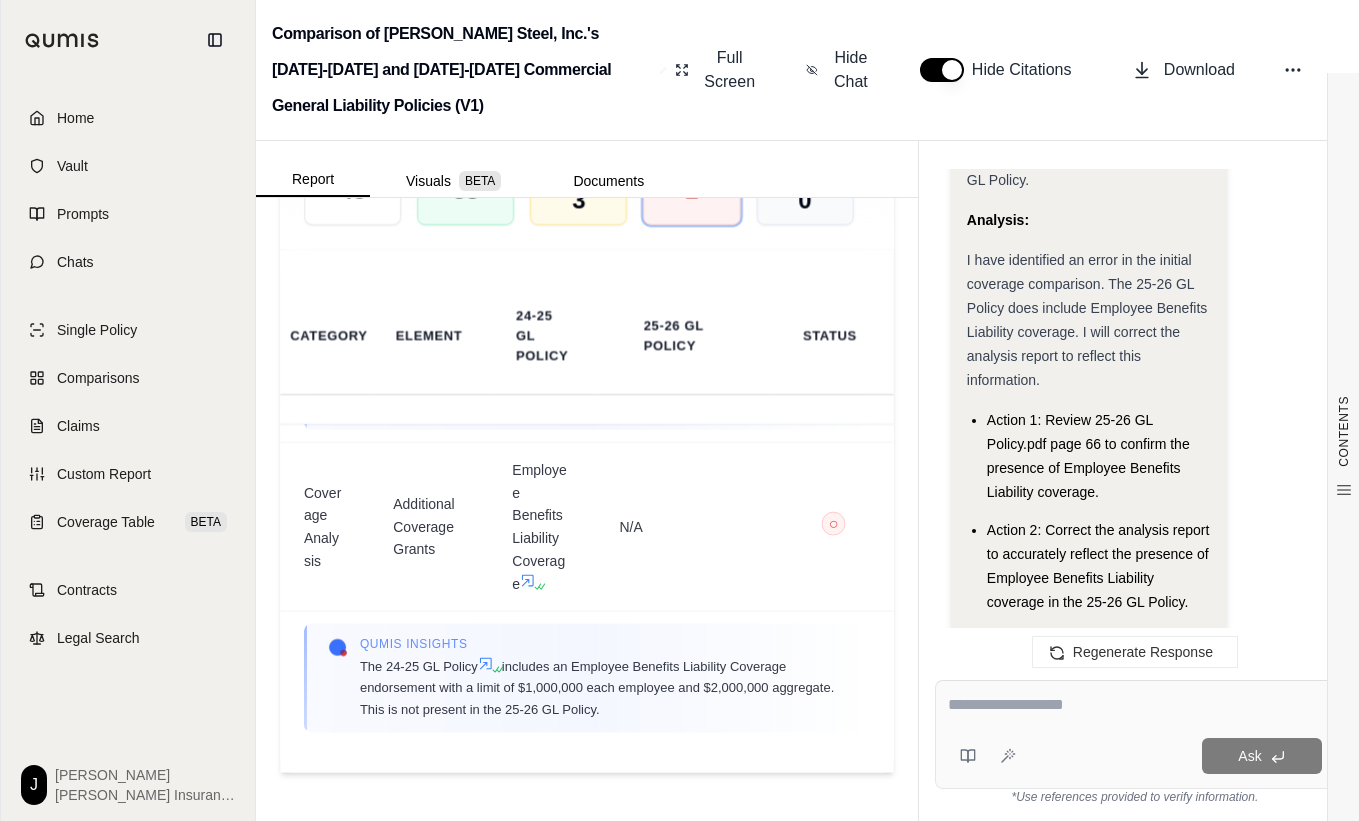 scroll, scrollTop: 2074, scrollLeft: 0, axis: vertical 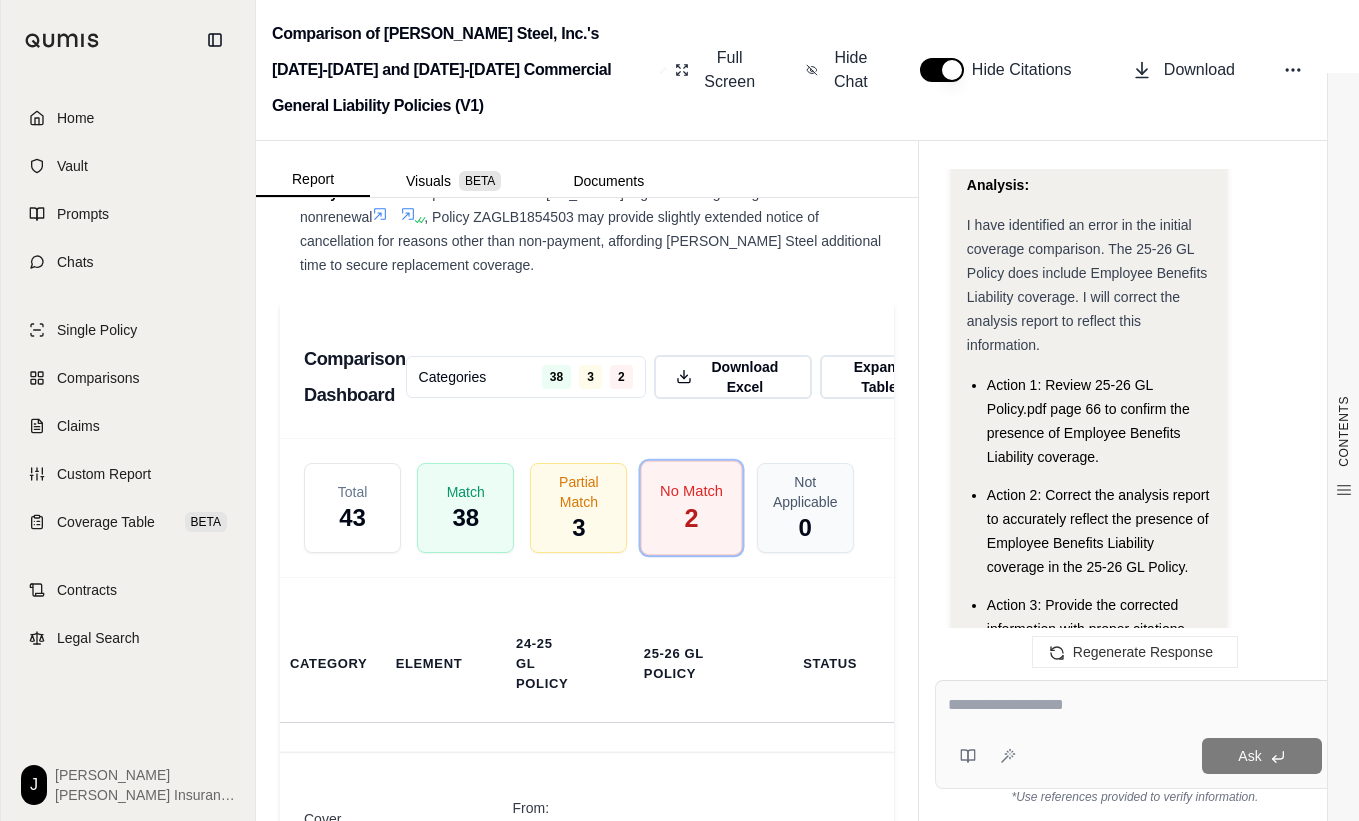 click on "No Match 2" at bounding box center [692, 507] 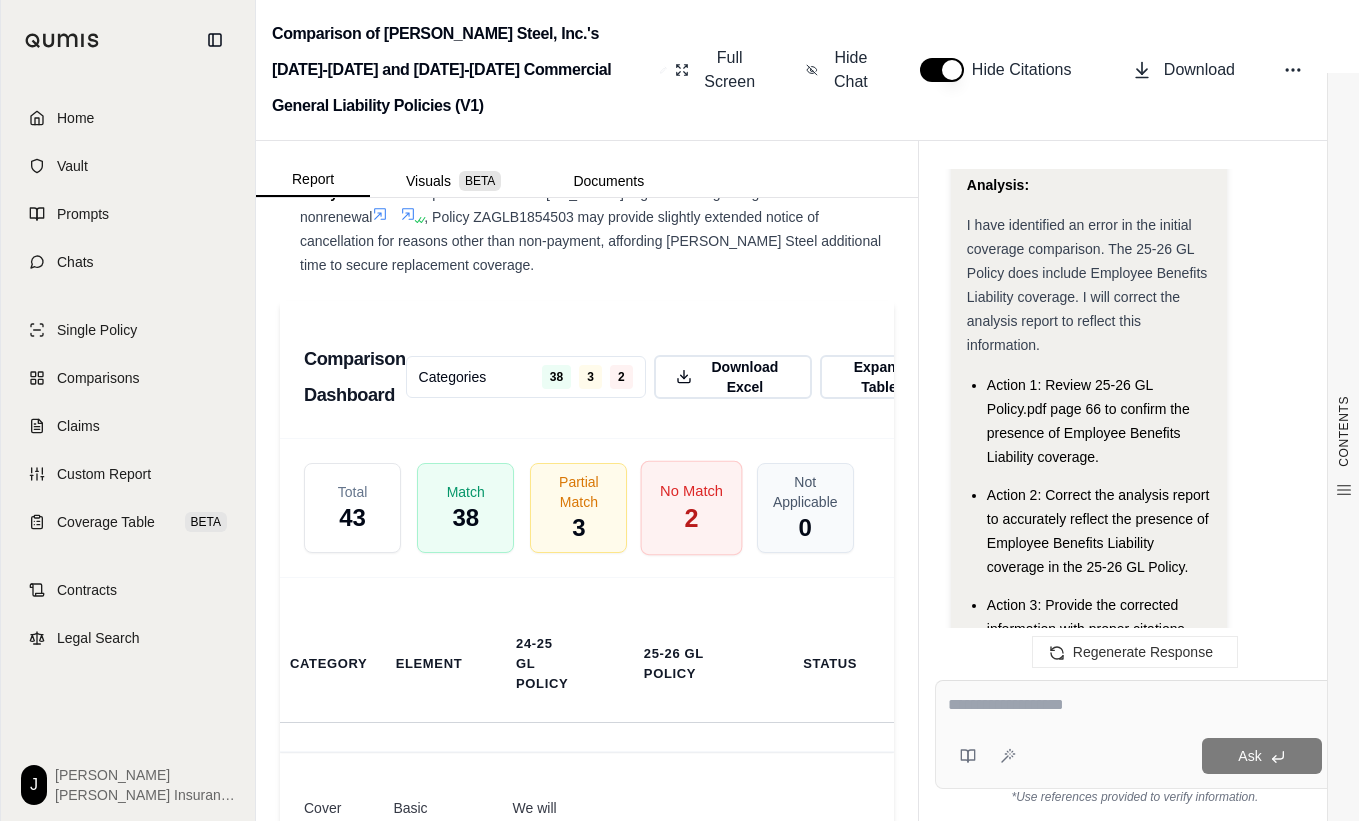 click on "2" at bounding box center [692, 518] 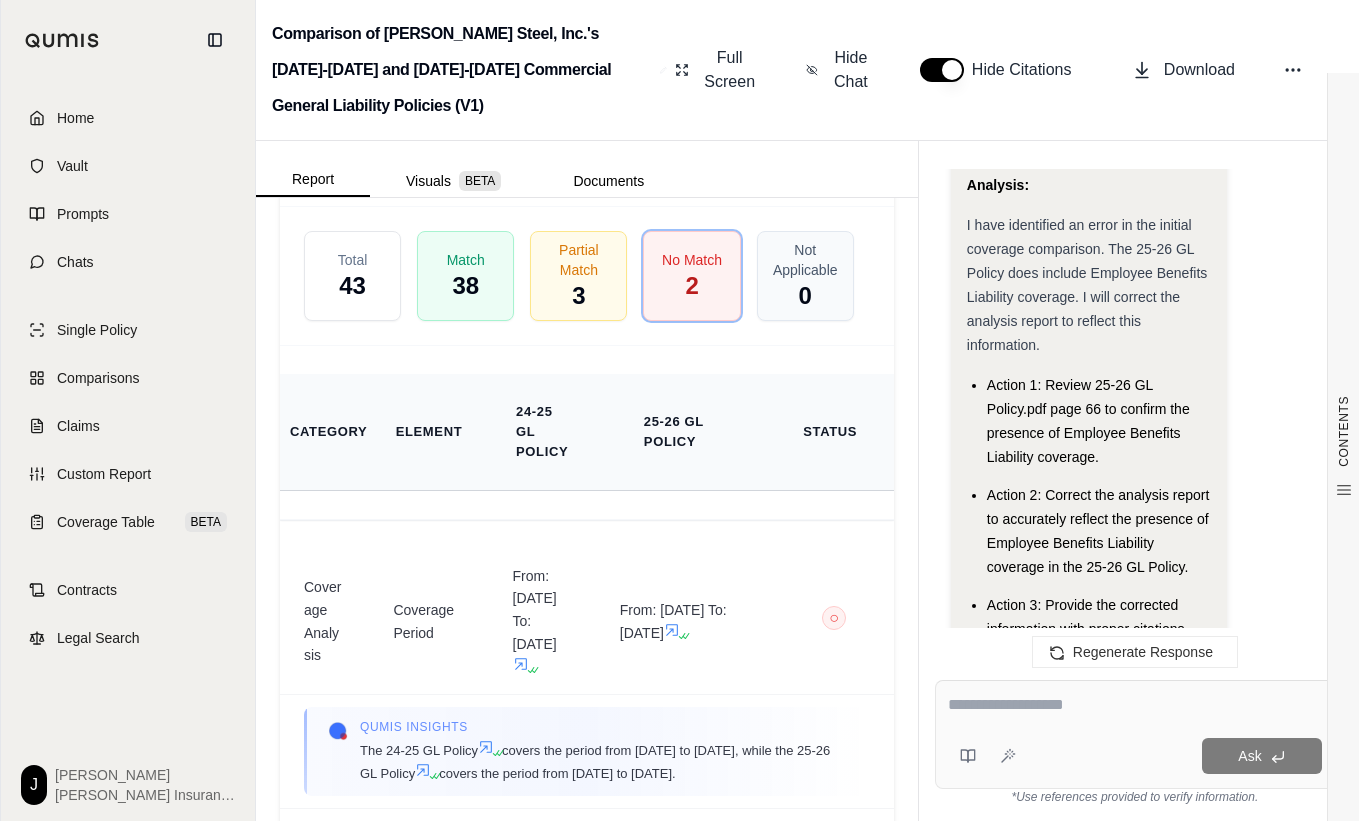 scroll, scrollTop: 6944, scrollLeft: 0, axis: vertical 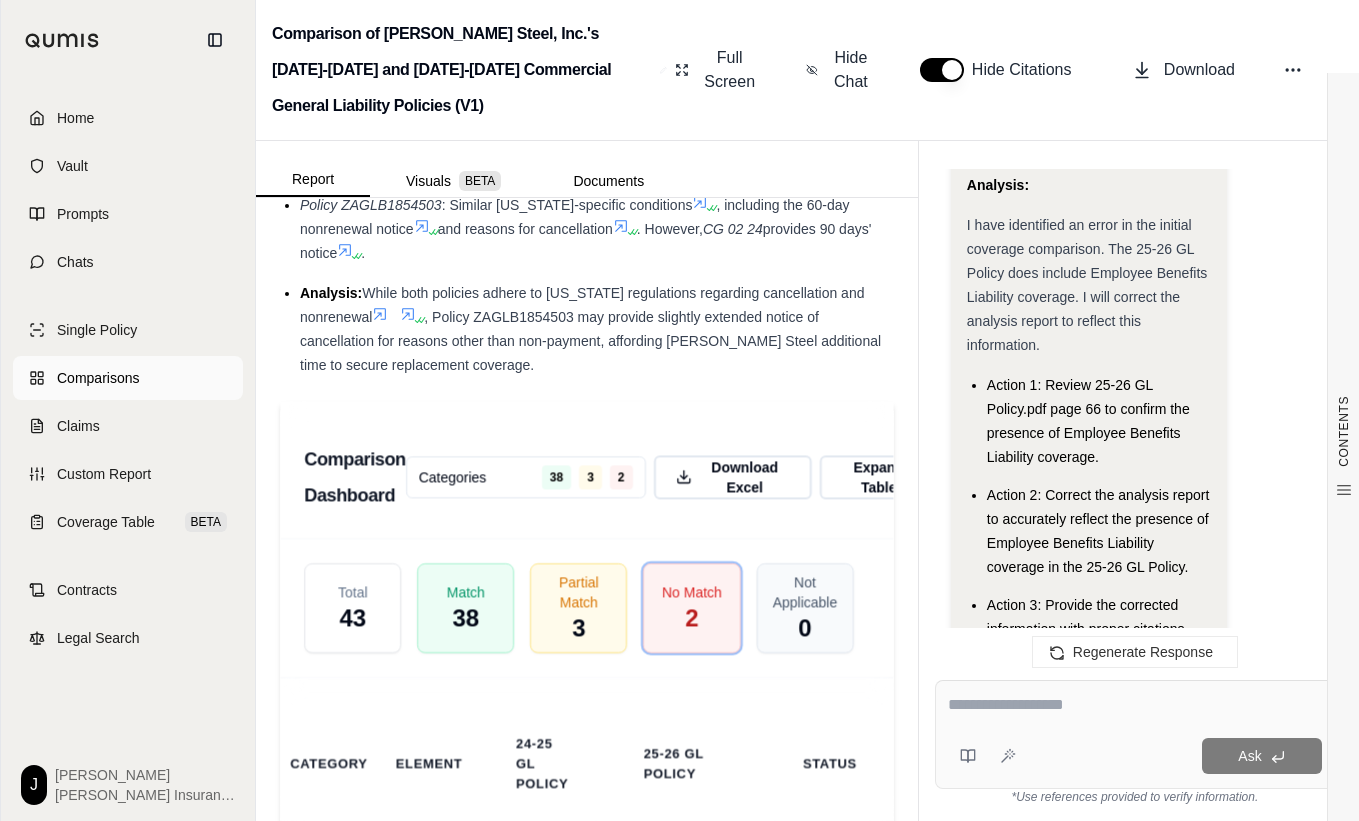 click on "Comparisons" at bounding box center [98, 378] 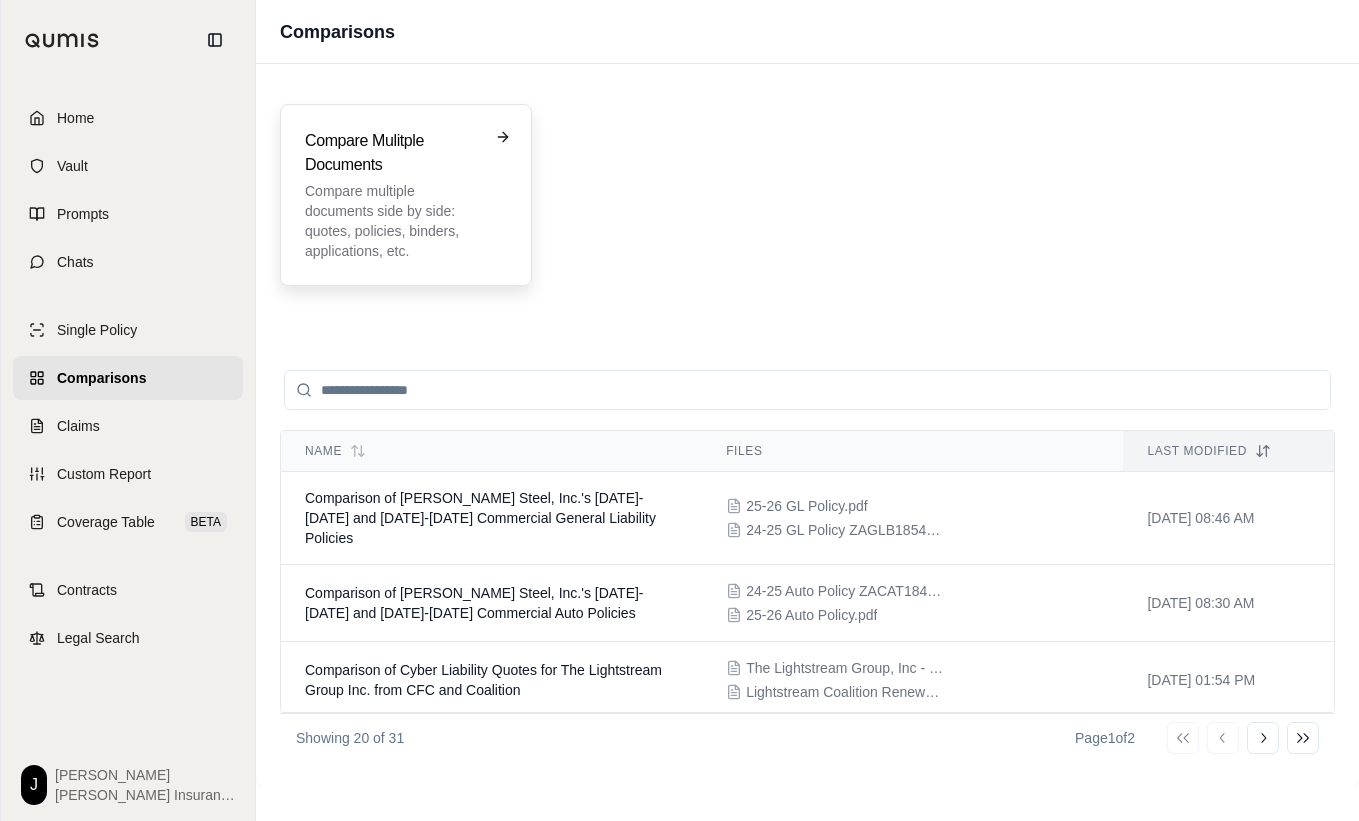 click on "Compare multiple documents side by side: quotes, policies, binders, applications, etc." at bounding box center (392, 221) 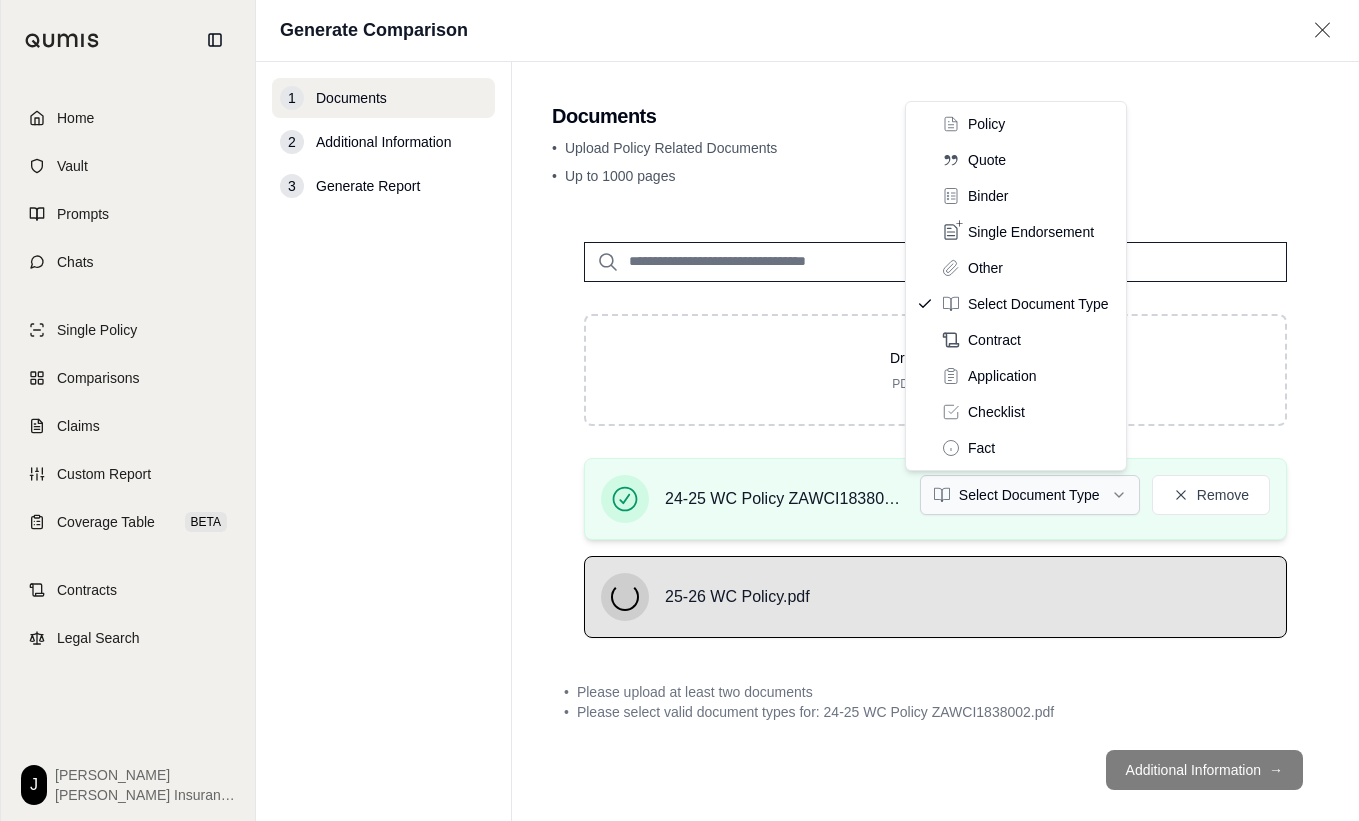 click on "Home Vault Prompts Chats Single Policy Comparisons Claims Custom Report Coverage Table BETA Contracts Legal Search J [PERSON_NAME] Insurance Generate Comparison 1 Documents 2 Additional Information 3 Generate Report Documents • Upload Policy Related Documents • Up to 1000 pages Drop files here PDF format only 24-25 WC Policy ZAWCI1838002.pdf Select Document Type Remove 25-26 WC Policy.pdf • Please upload at least two documents • Please select valid document types for: 24-25 WC Policy ZAWCI1838002.pdf Additional Information →
Policy Quote Binder Single Endorsement Other Select Document Type Contract Application Checklist Fact" at bounding box center (679, 410) 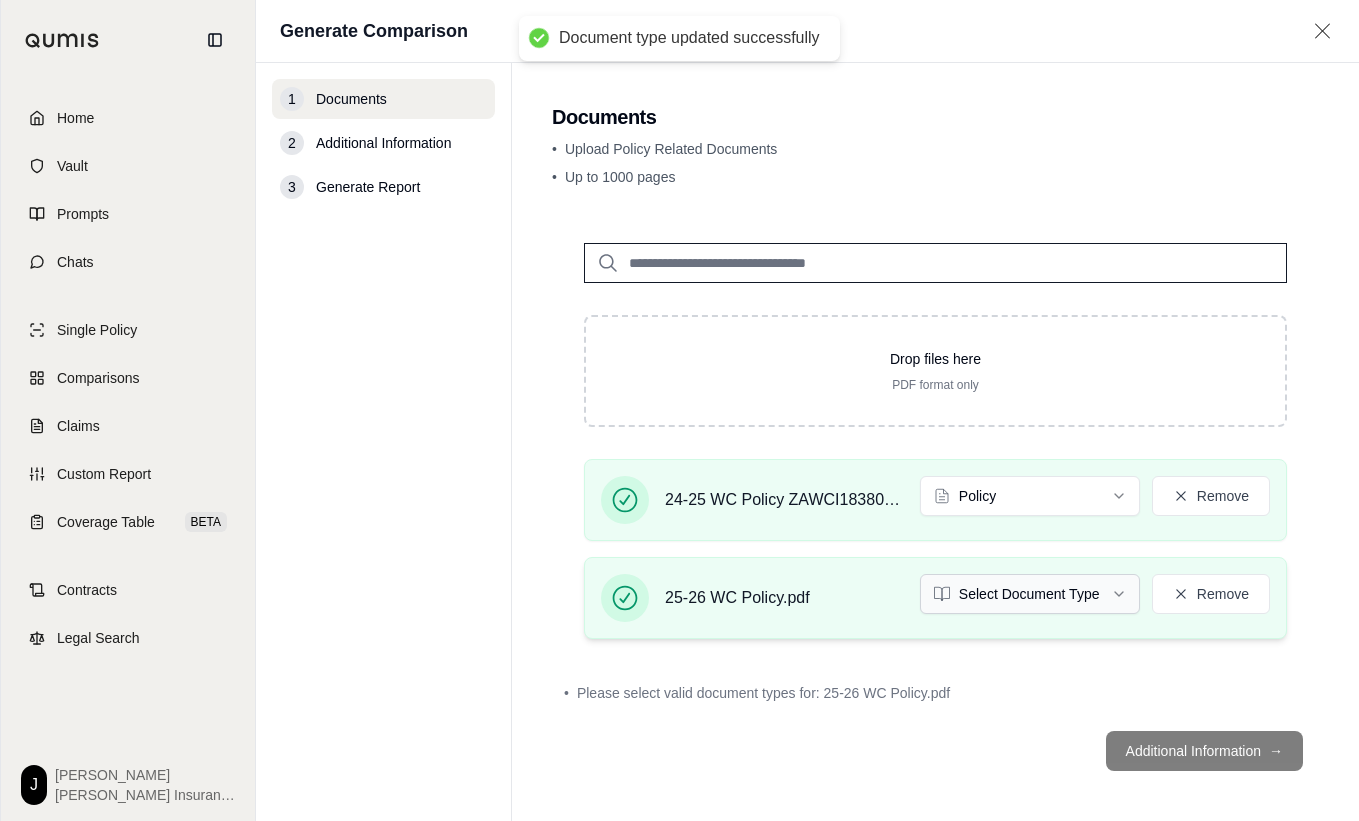 click on "Document type updated successfully Home Vault Prompts Chats Single Policy Comparisons Claims Custom Report Coverage Table BETA Contracts Legal Search J [PERSON_NAME] Insurance Generate Comparison 1 Documents 2 Additional Information 3 Generate Report Documents • Upload Policy Related Documents • Up to 1000 pages Drop files here PDF format only 24-25 WC Policy ZAWCI1838002.pdf Policy Remove 25-26 WC Policy.pdf Select Document Type Remove • Please select valid document types for: 25-26 WC Policy.pdf Additional Information →" at bounding box center [679, 410] 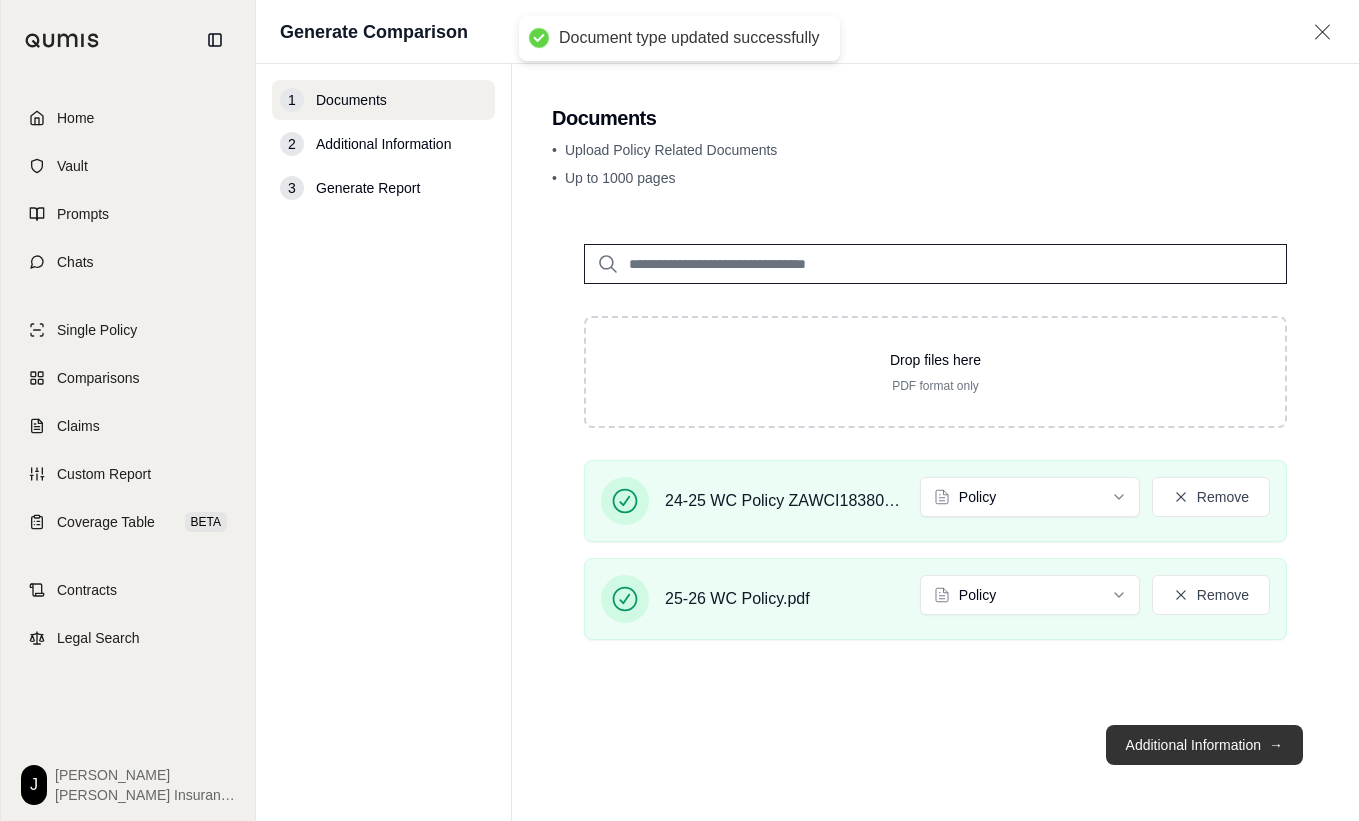 click on "Additional Information →" at bounding box center (1204, 745) 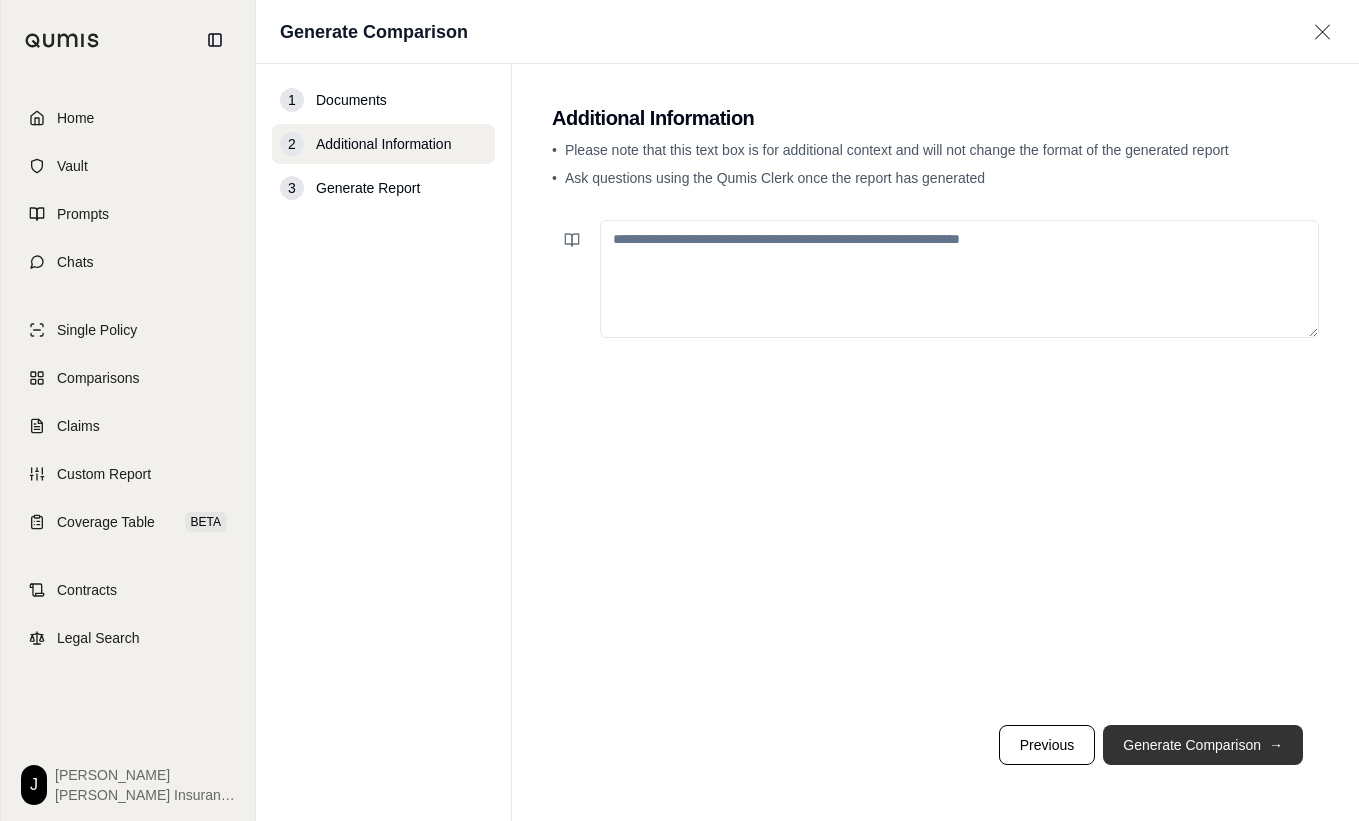 click on "Generate Comparison →" at bounding box center (1203, 745) 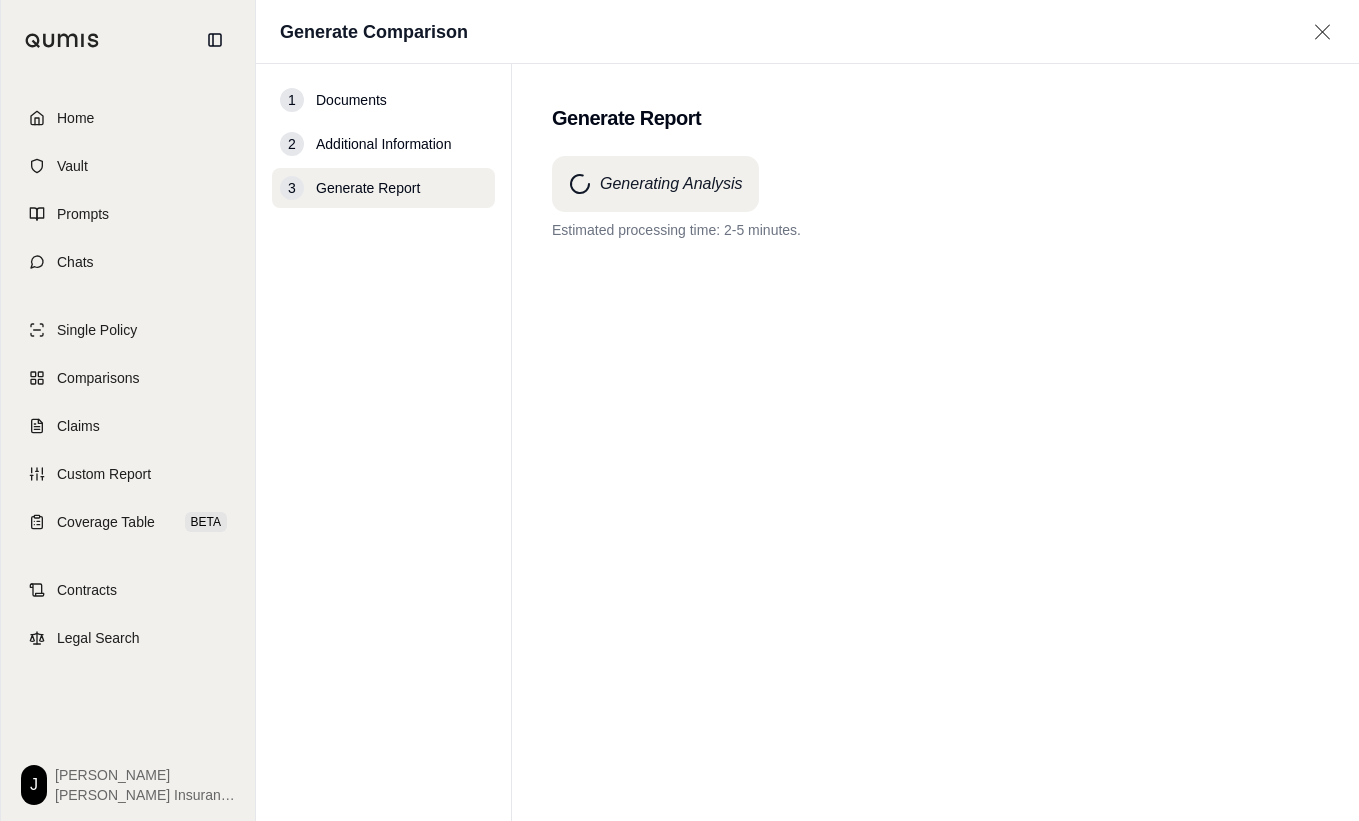 click on "Generating Analysis Estimated processing time: 2-5 minutes." at bounding box center (935, 452) 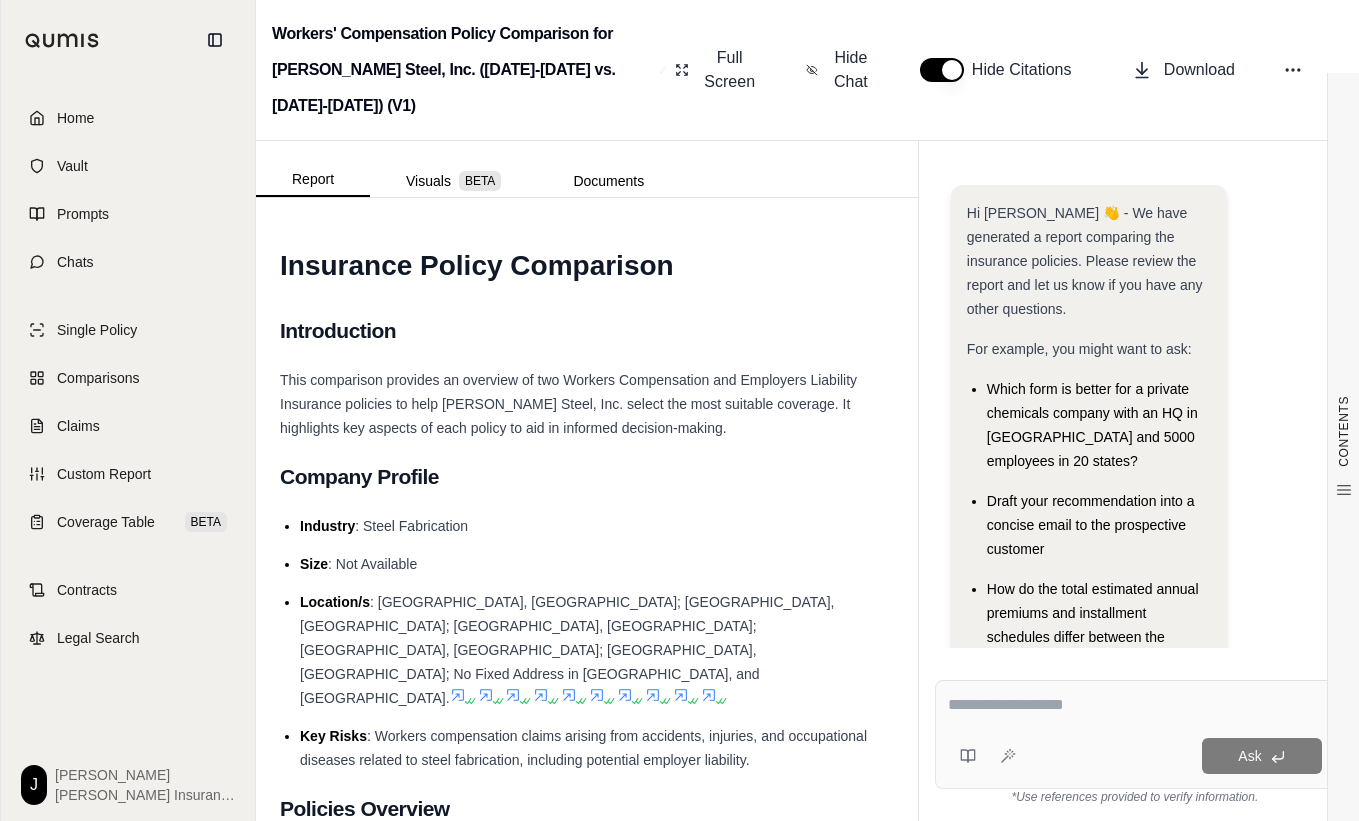 scroll, scrollTop: 0, scrollLeft: 0, axis: both 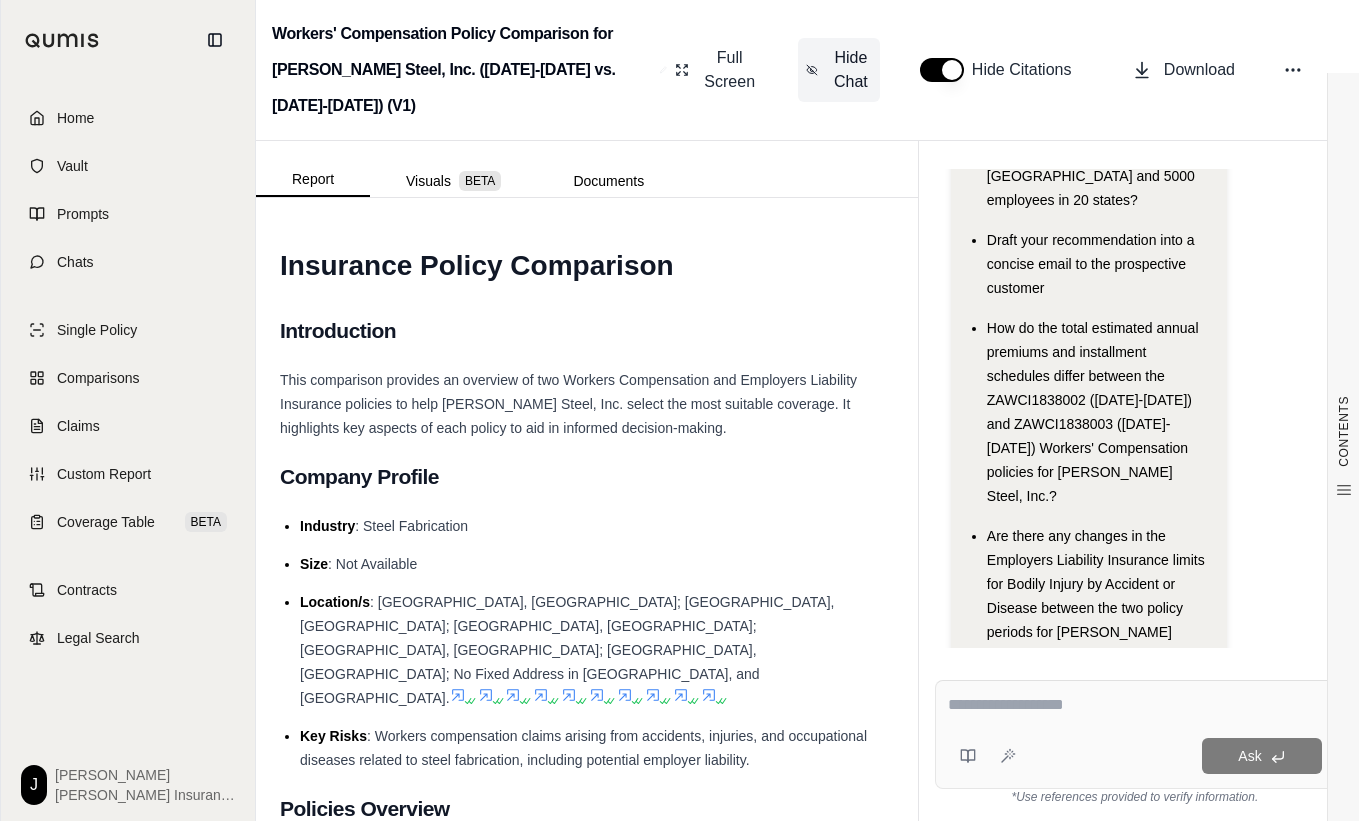 click on "Hide Chat" at bounding box center [851, 70] 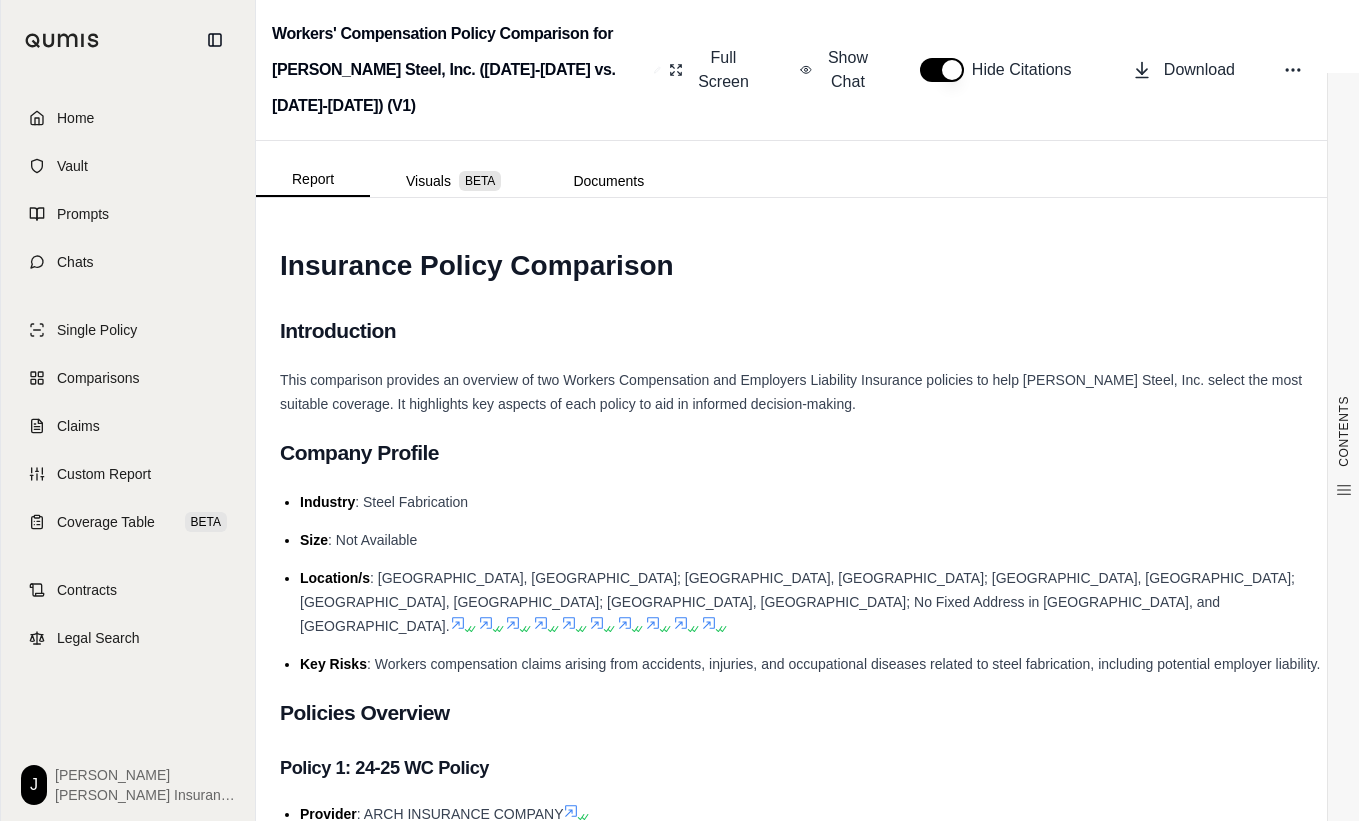 scroll, scrollTop: 0, scrollLeft: 0, axis: both 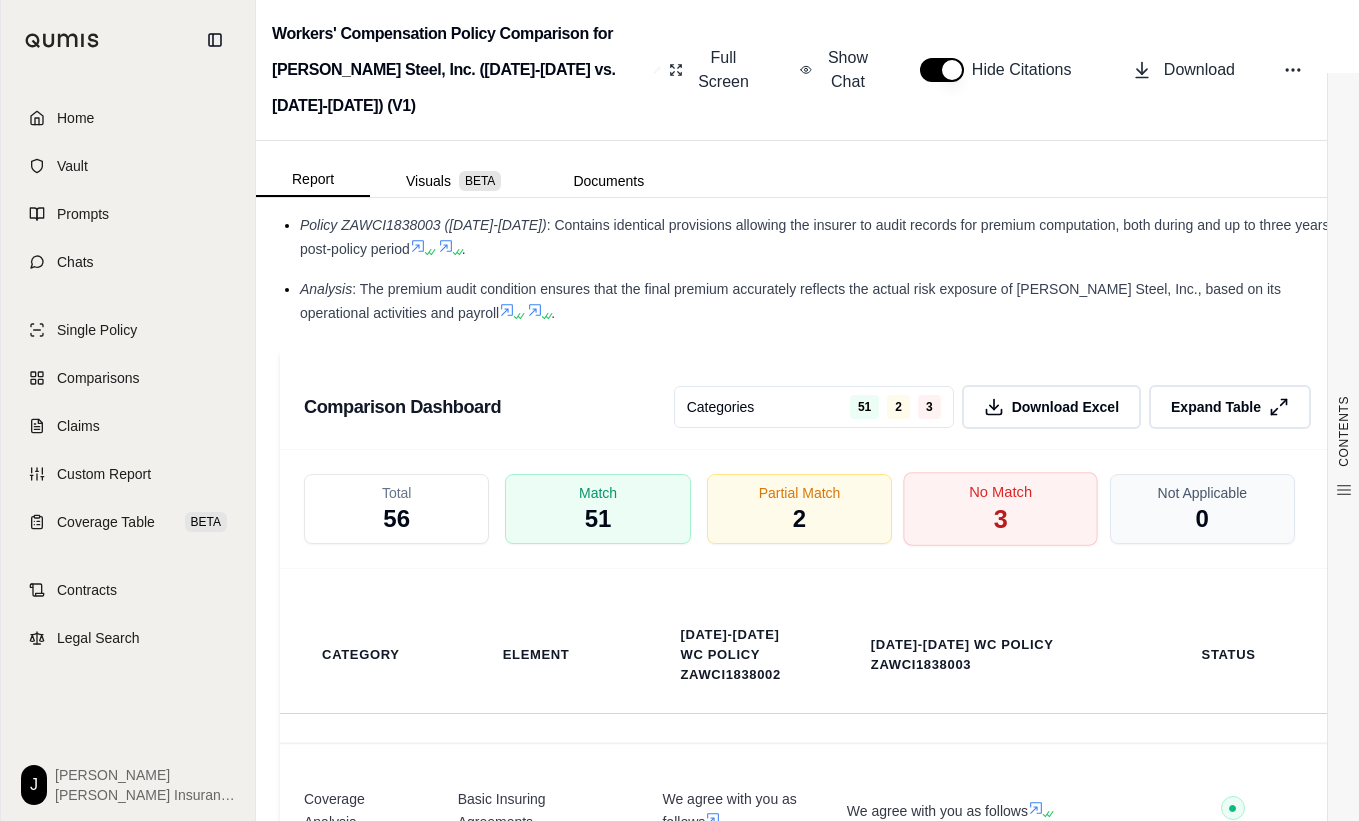 click on "No Match 3" at bounding box center (1001, 509) 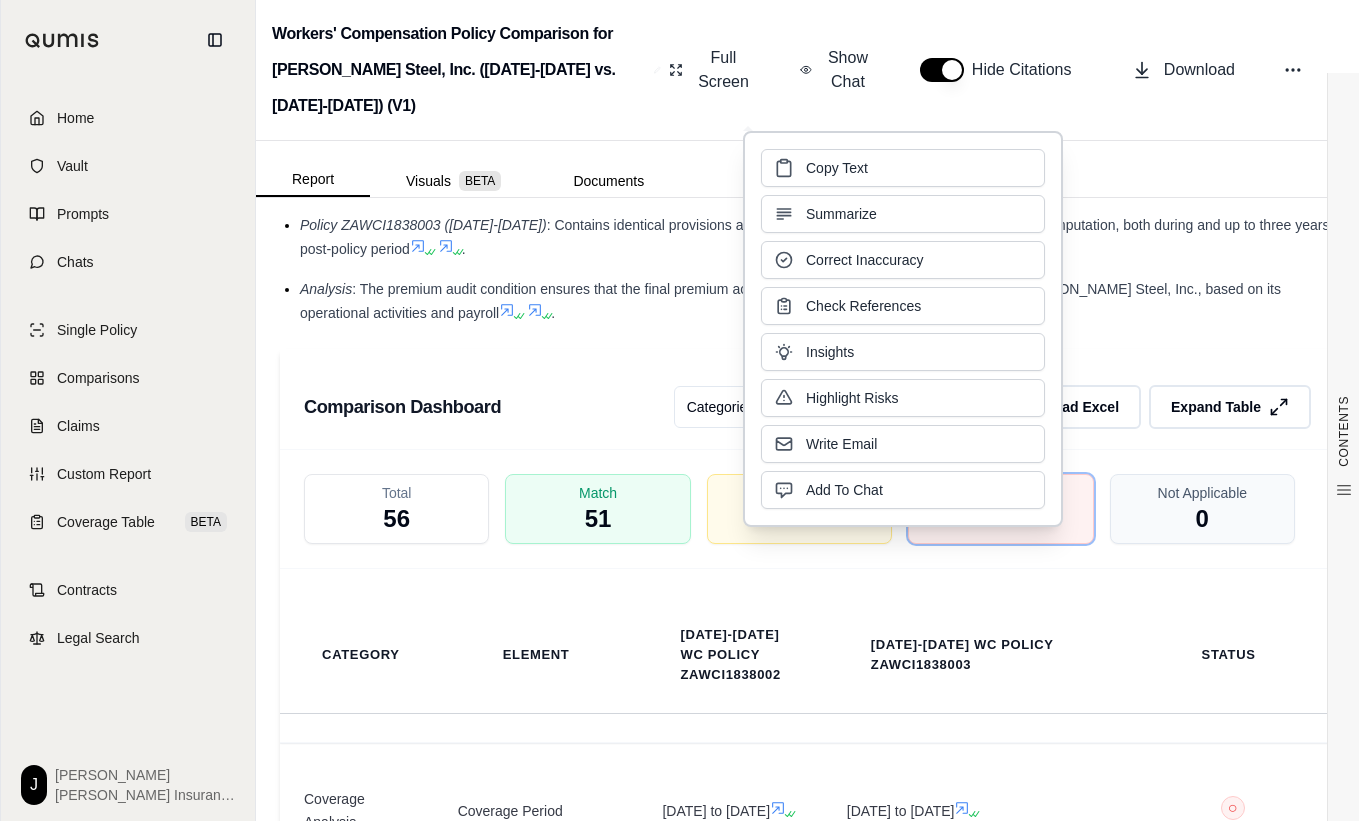 click on "Category Element [DATE]-[DATE] WC Policy ZAWCI1838002 [DATE]-[DATE] WC Policy ZAWCI1838003 Status" at bounding box center (807, 655) 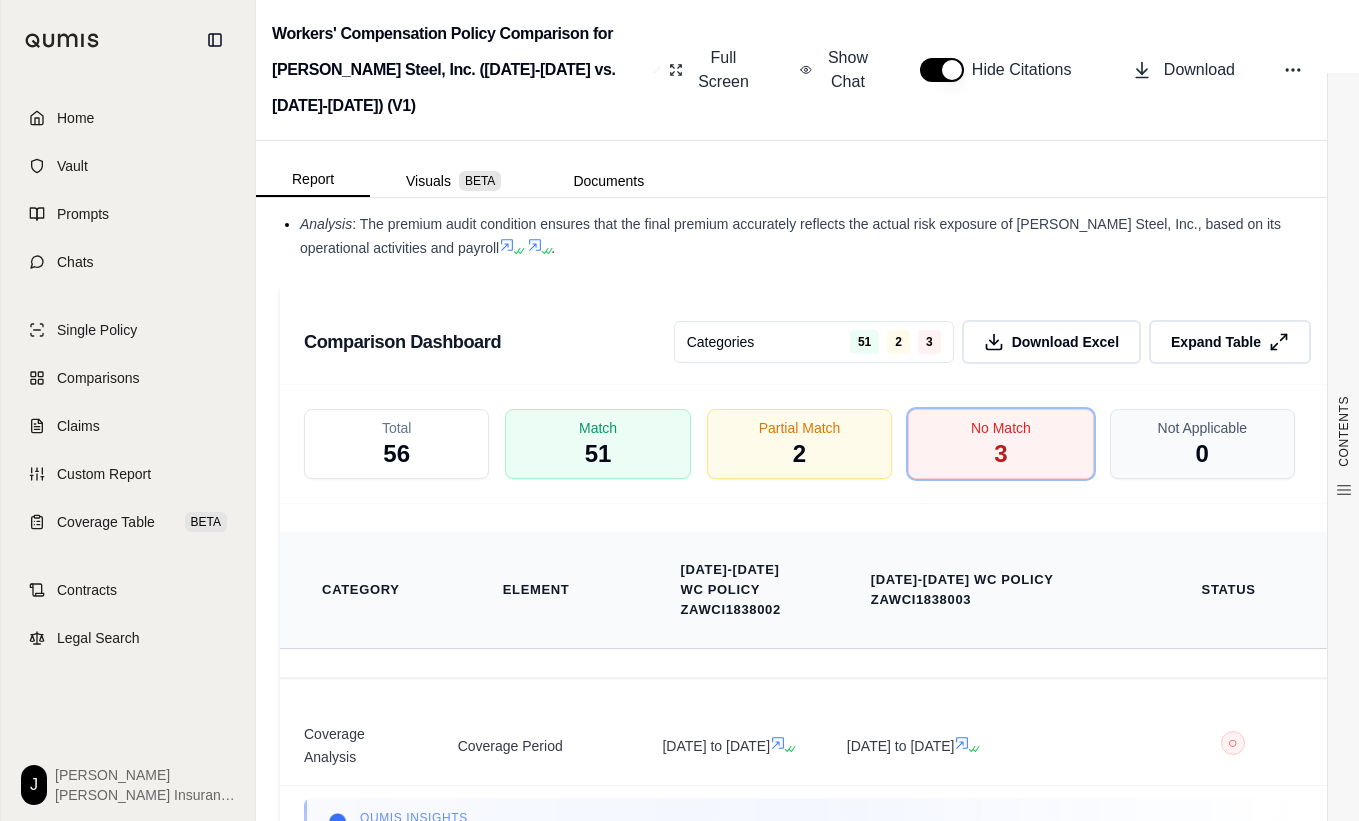 scroll, scrollTop: 3792, scrollLeft: 0, axis: vertical 